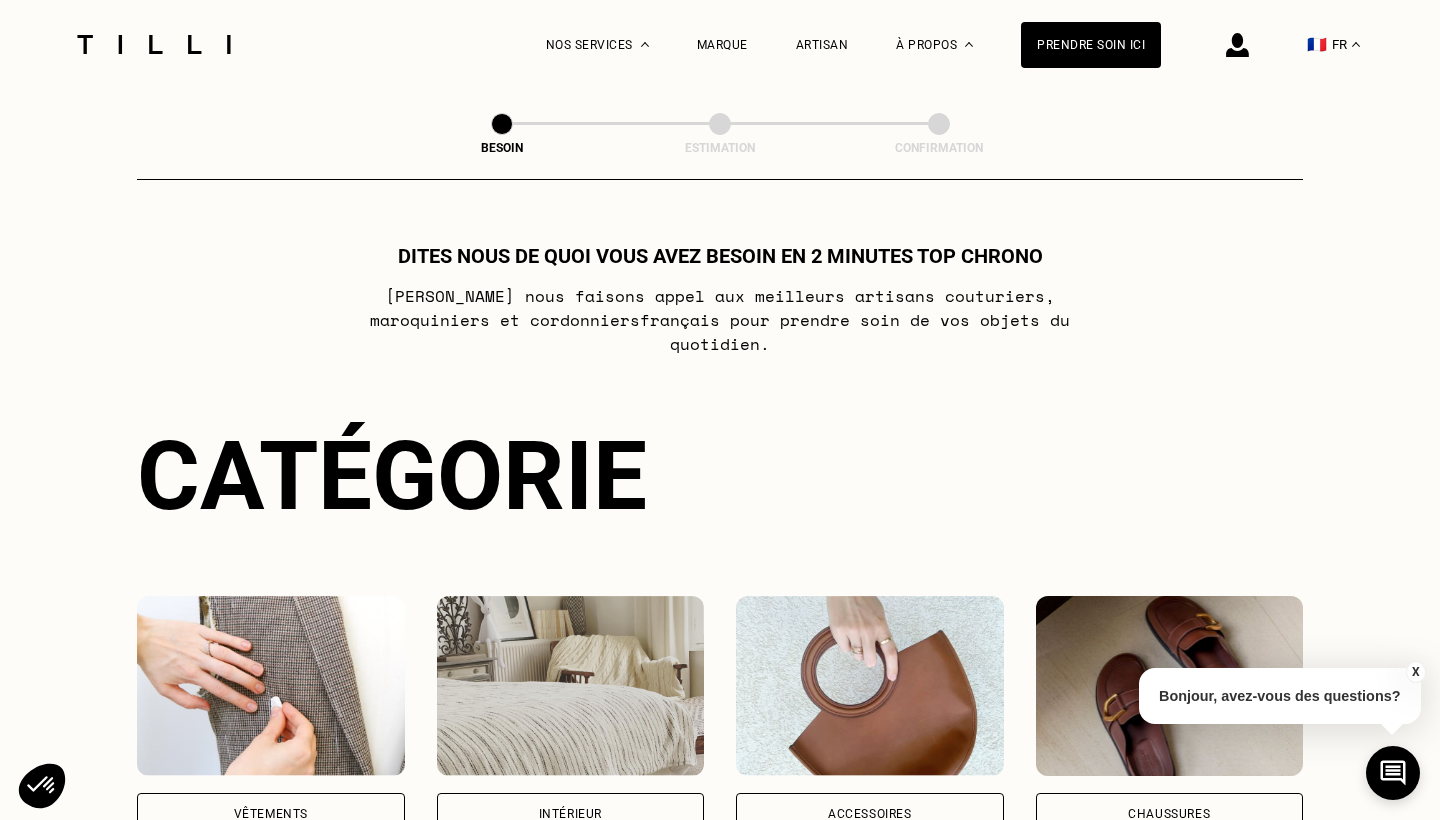 scroll, scrollTop: 0, scrollLeft: 0, axis: both 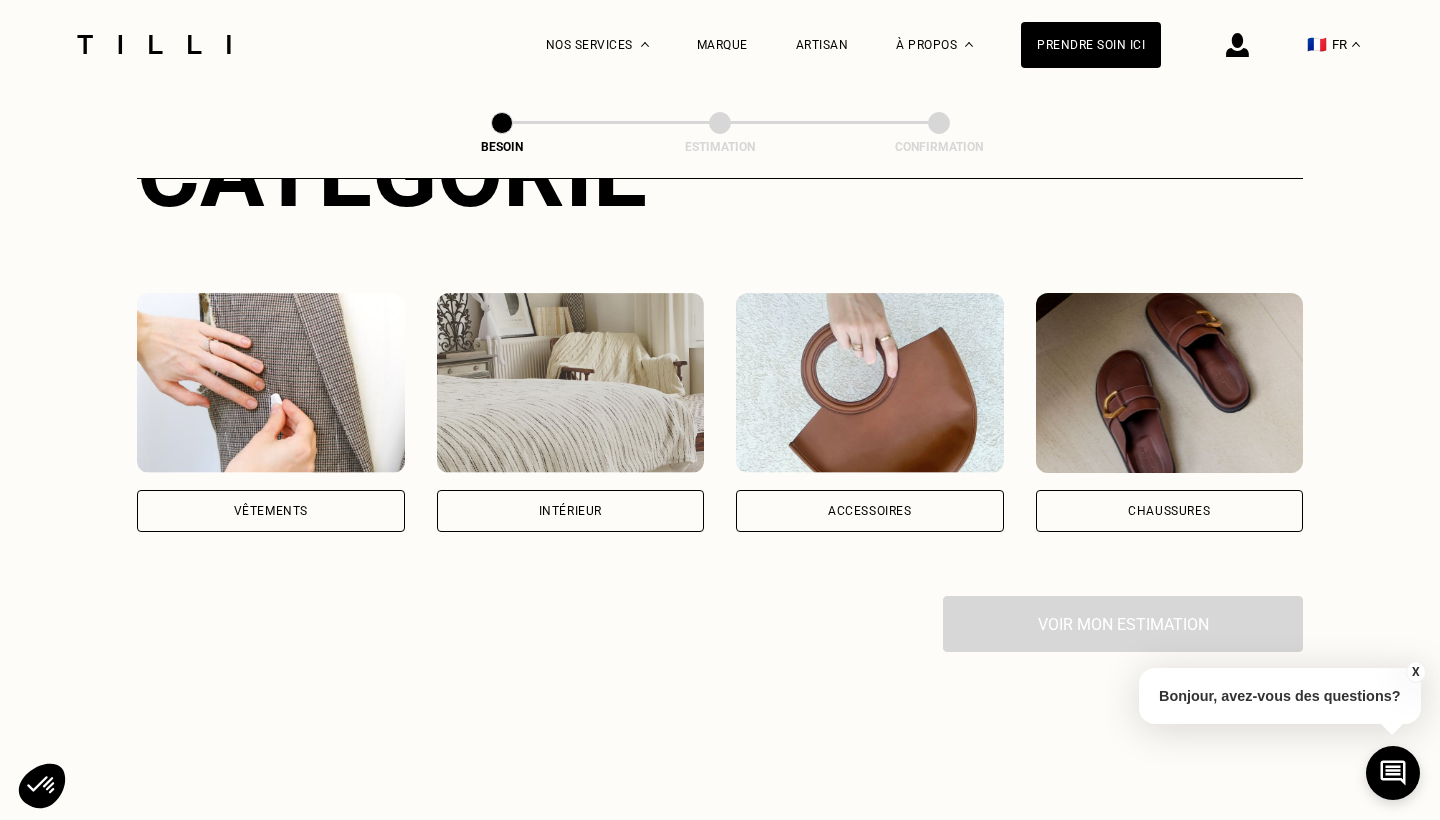 click on "Vêtements" at bounding box center [271, 511] 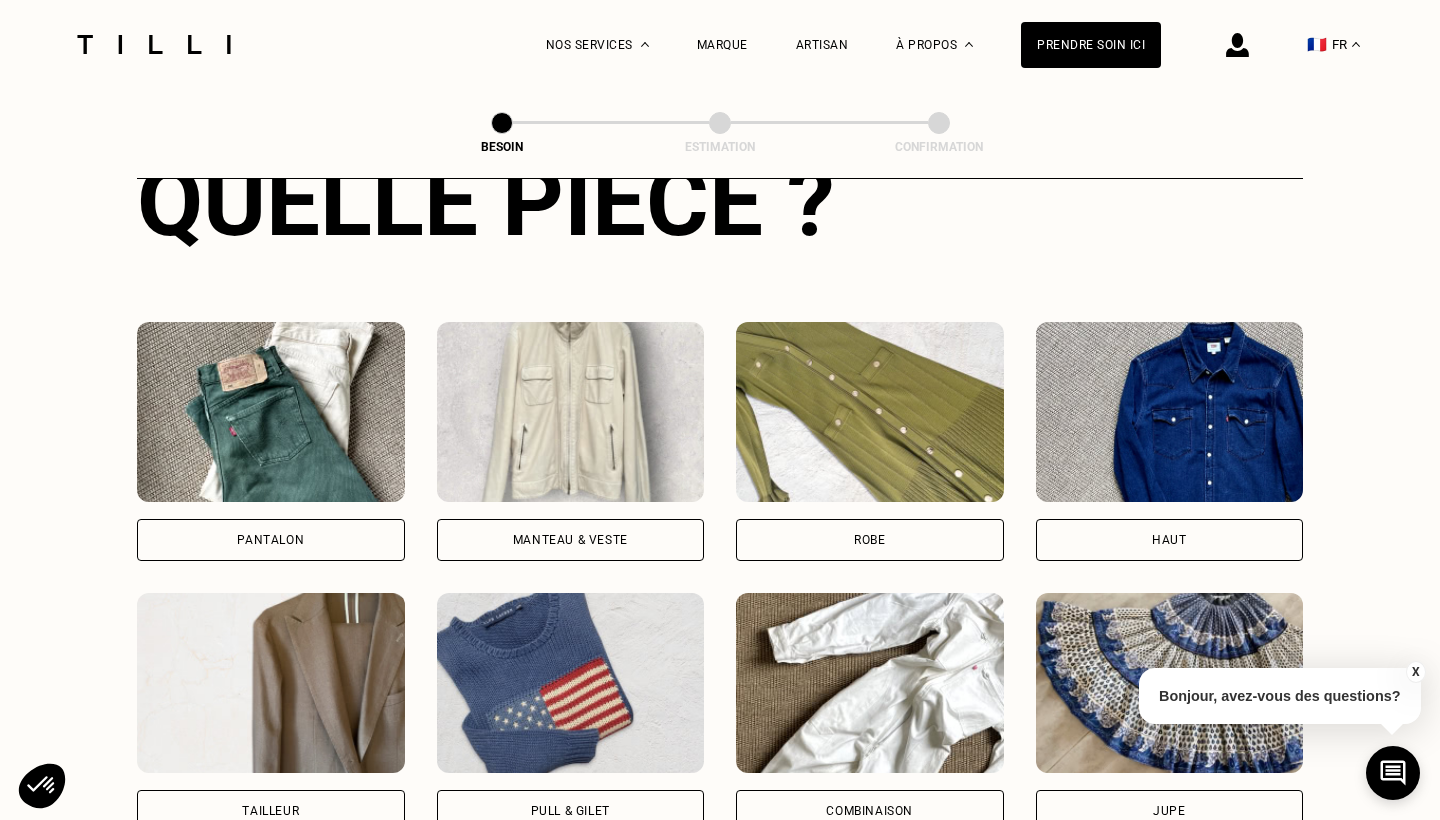 click on "Pantalon" at bounding box center (271, 540) 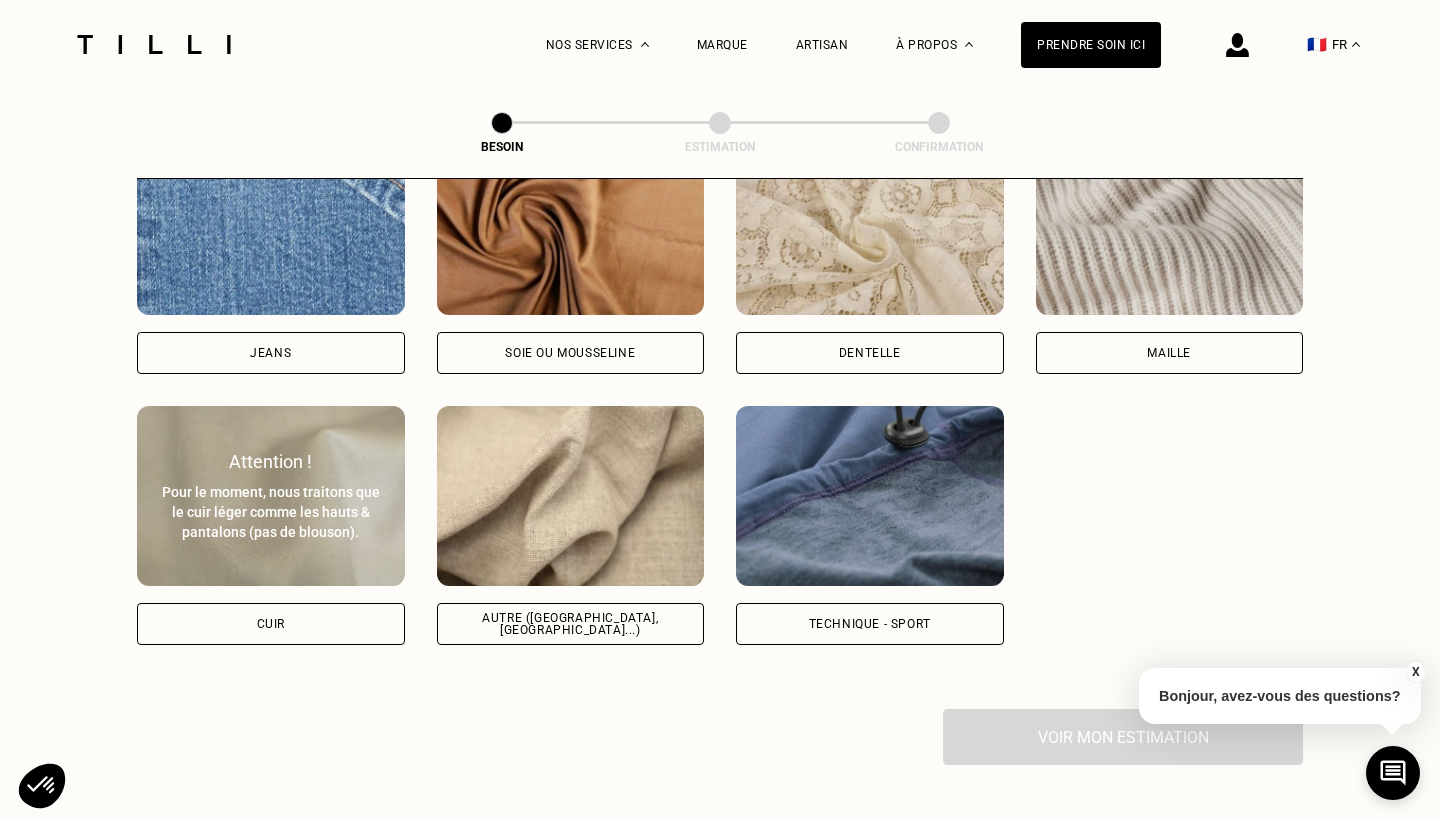 scroll, scrollTop: 2230, scrollLeft: 0, axis: vertical 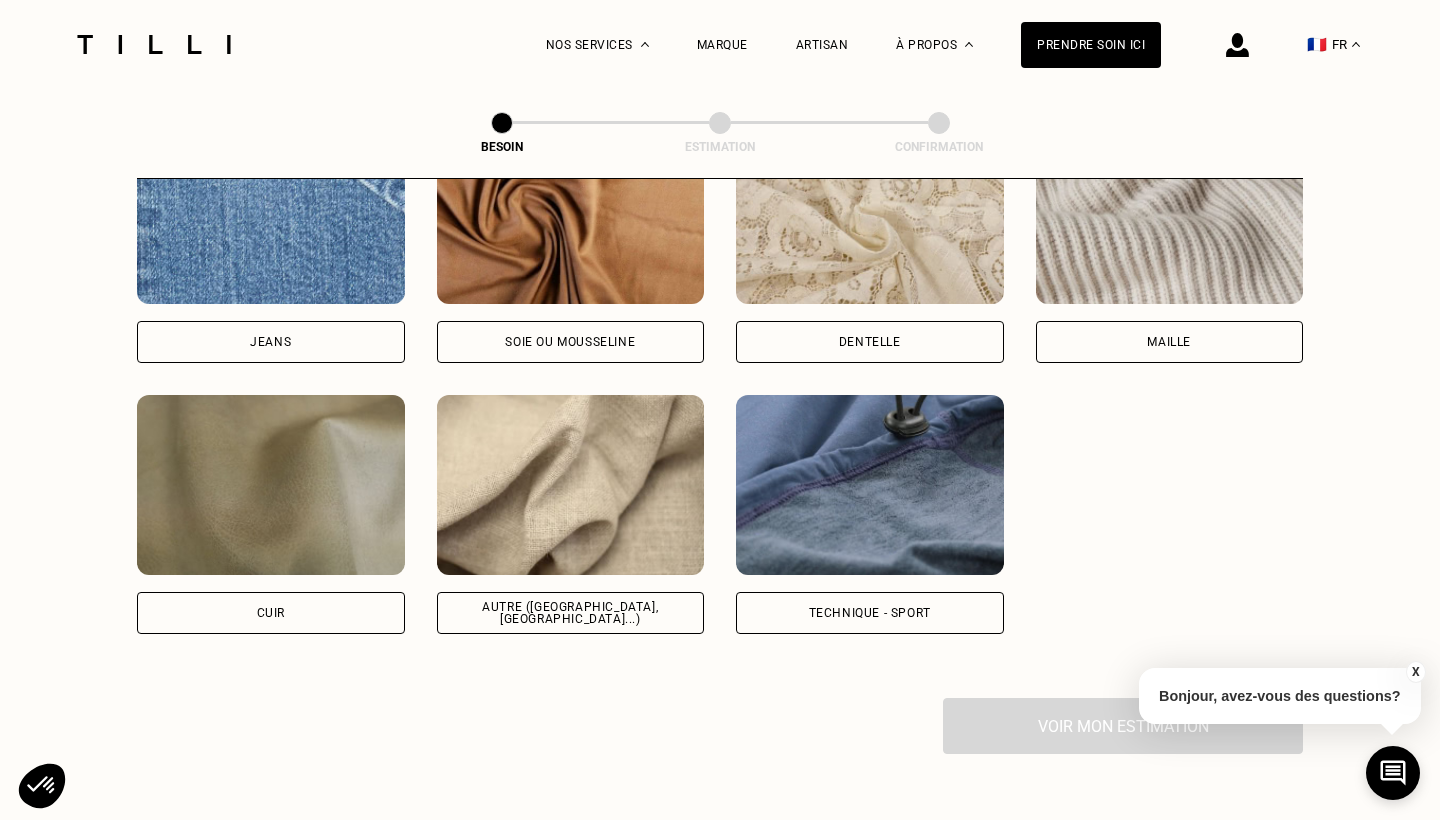 click on "Autre ([GEOGRAPHIC_DATA], [GEOGRAPHIC_DATA]...)" at bounding box center (571, 613) 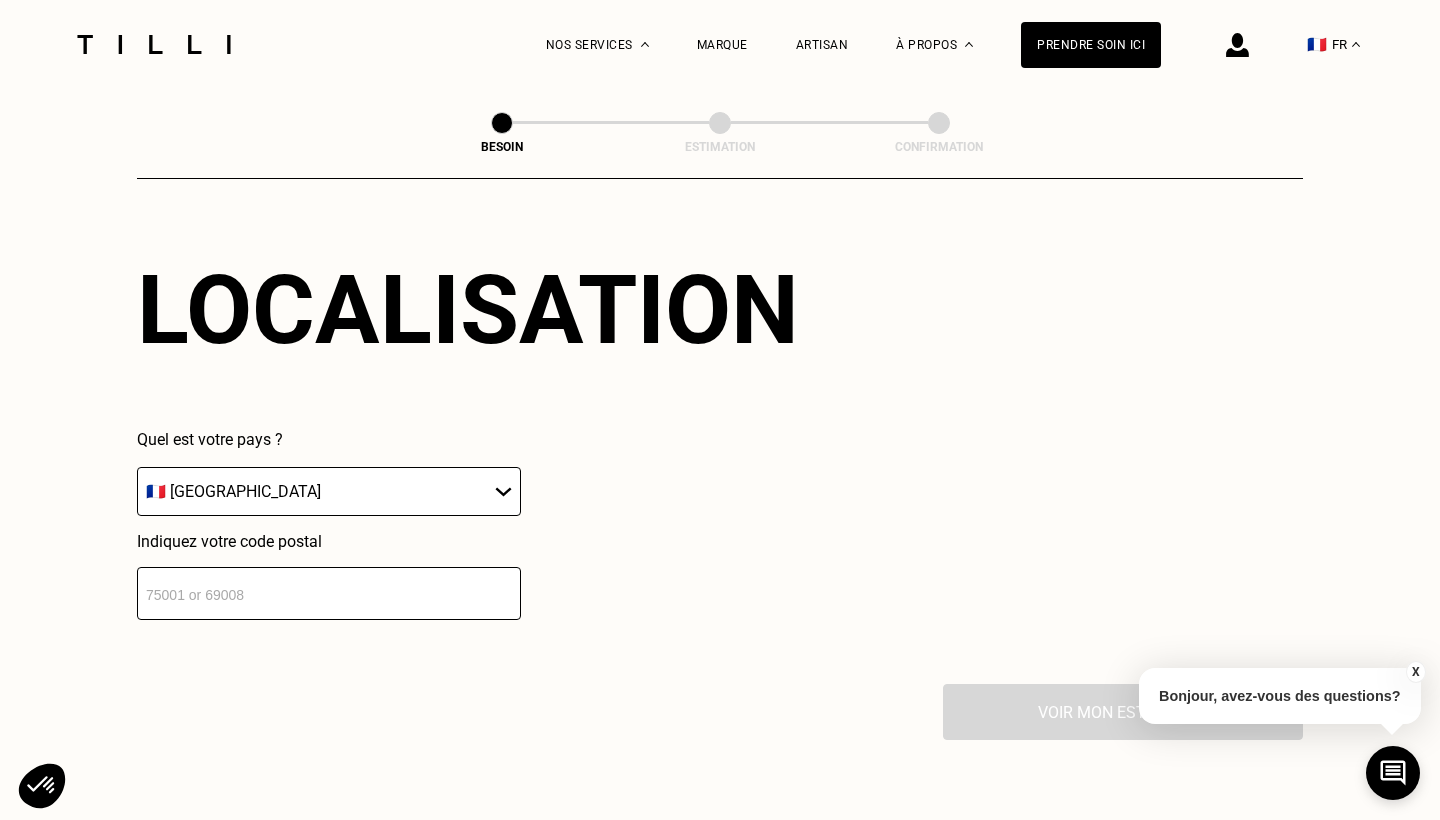 scroll, scrollTop: 2741, scrollLeft: 0, axis: vertical 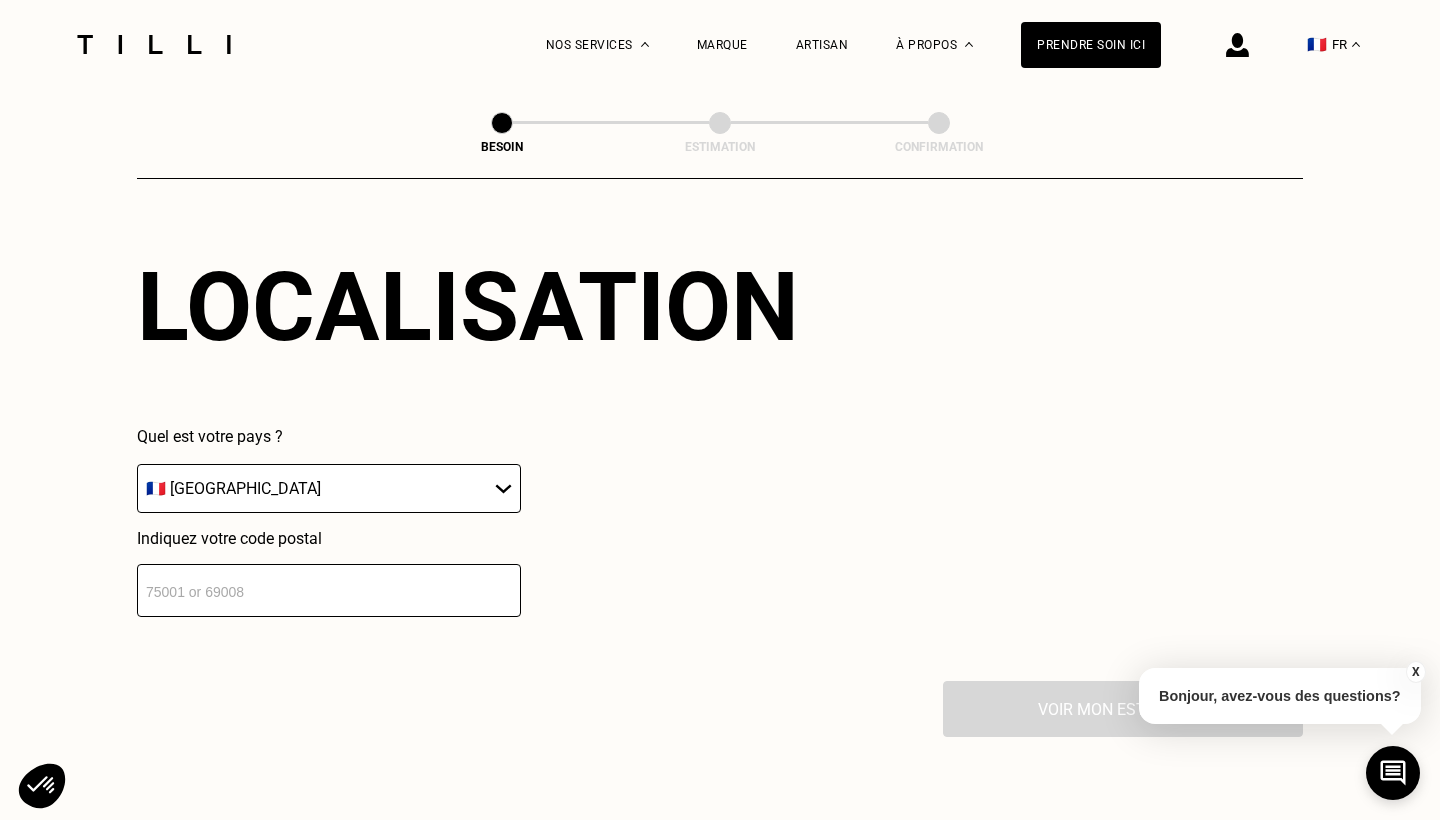 click at bounding box center [329, 590] 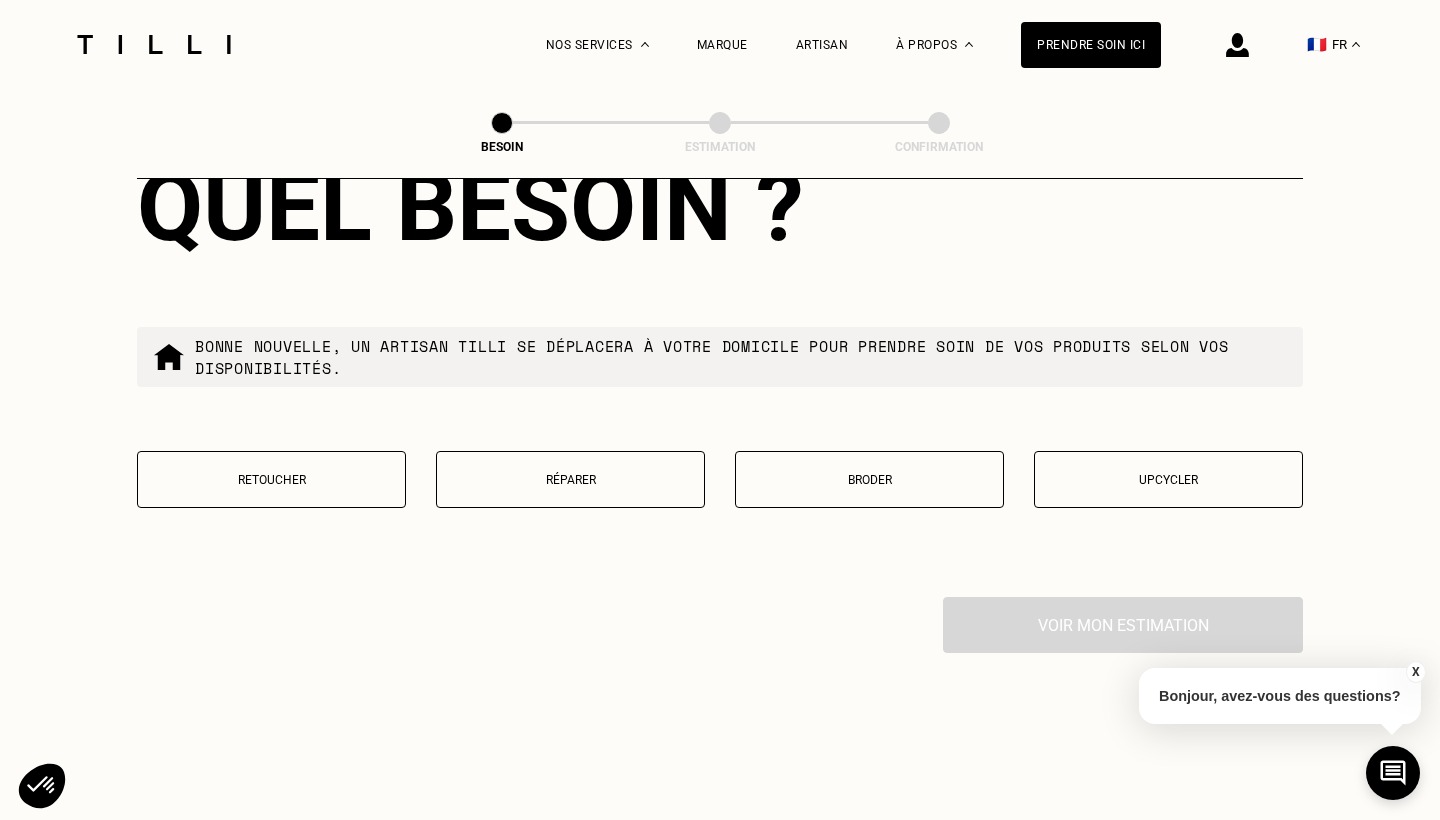scroll, scrollTop: 3345, scrollLeft: 0, axis: vertical 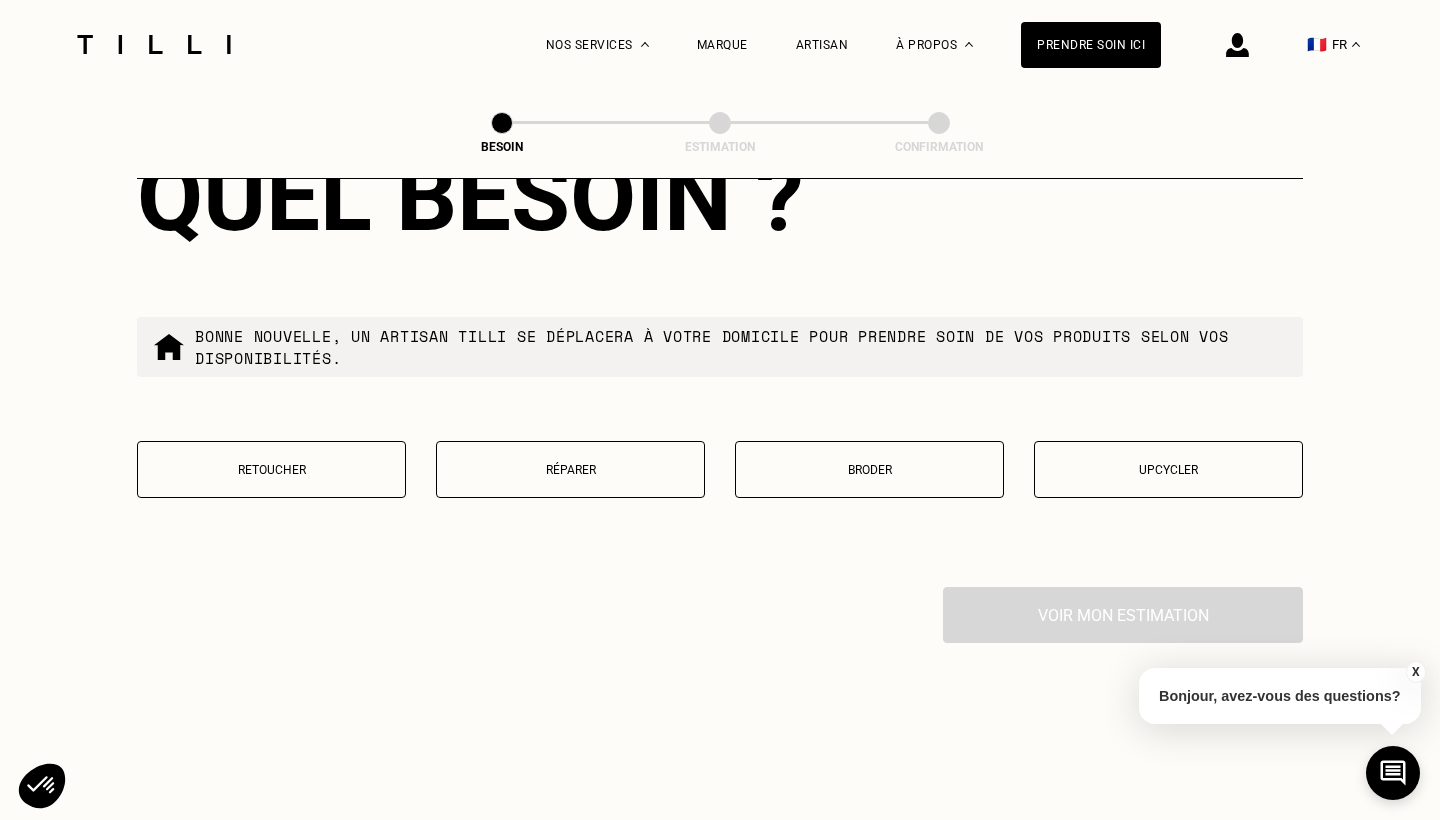 click on "Réparer" at bounding box center [570, 469] 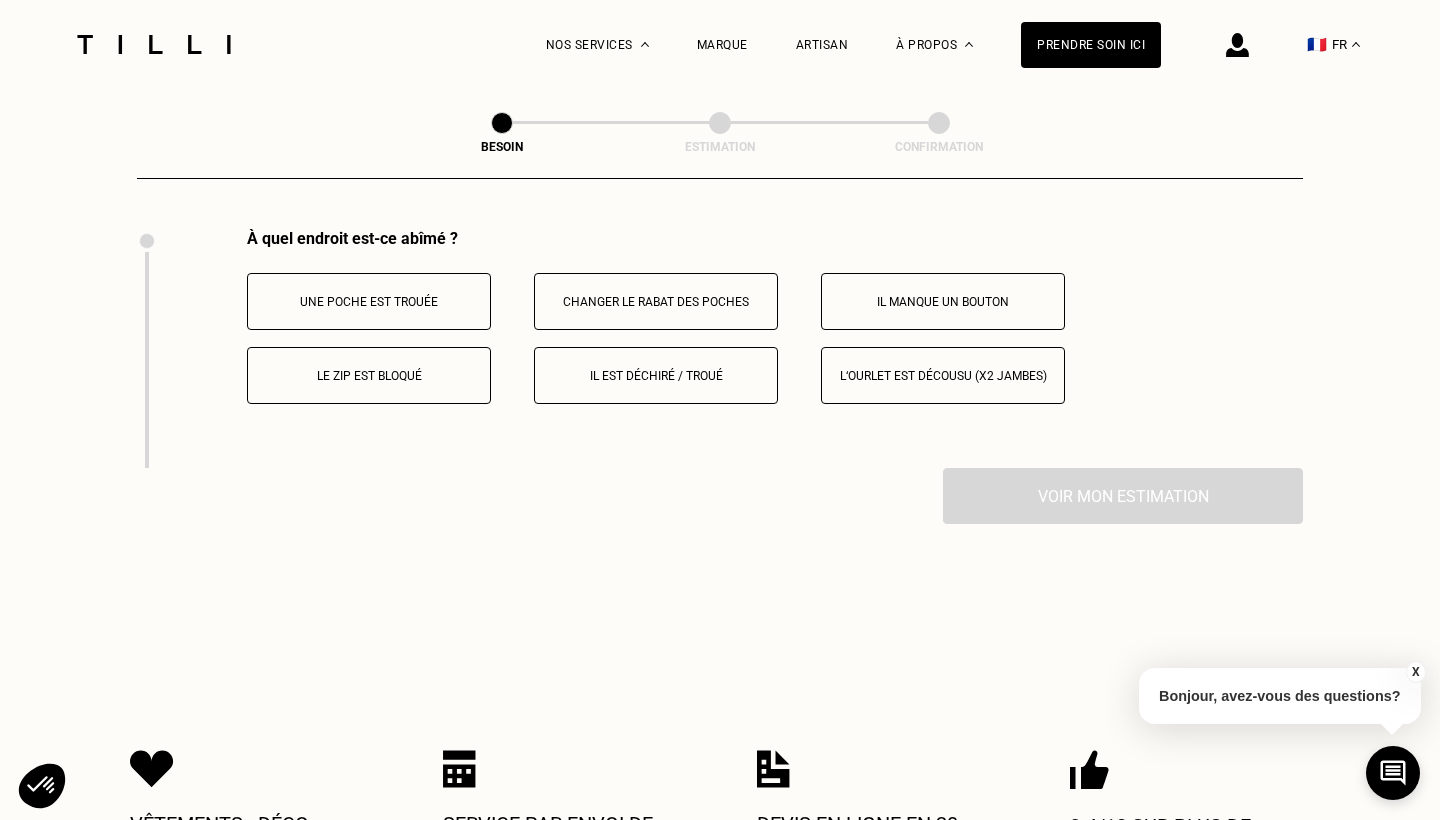 scroll, scrollTop: 3708, scrollLeft: 0, axis: vertical 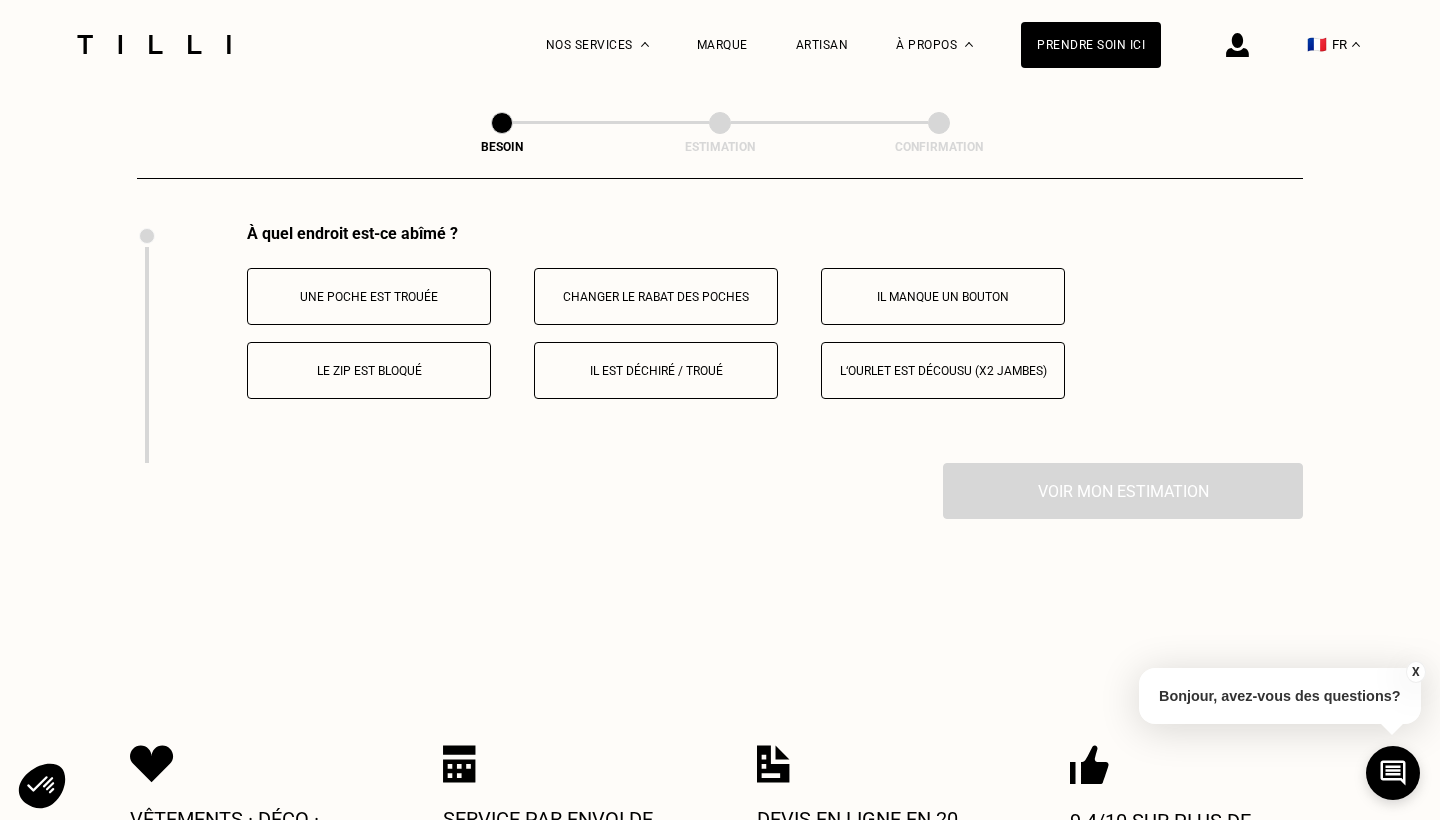 click on "Il est déchiré / troué" at bounding box center (656, 371) 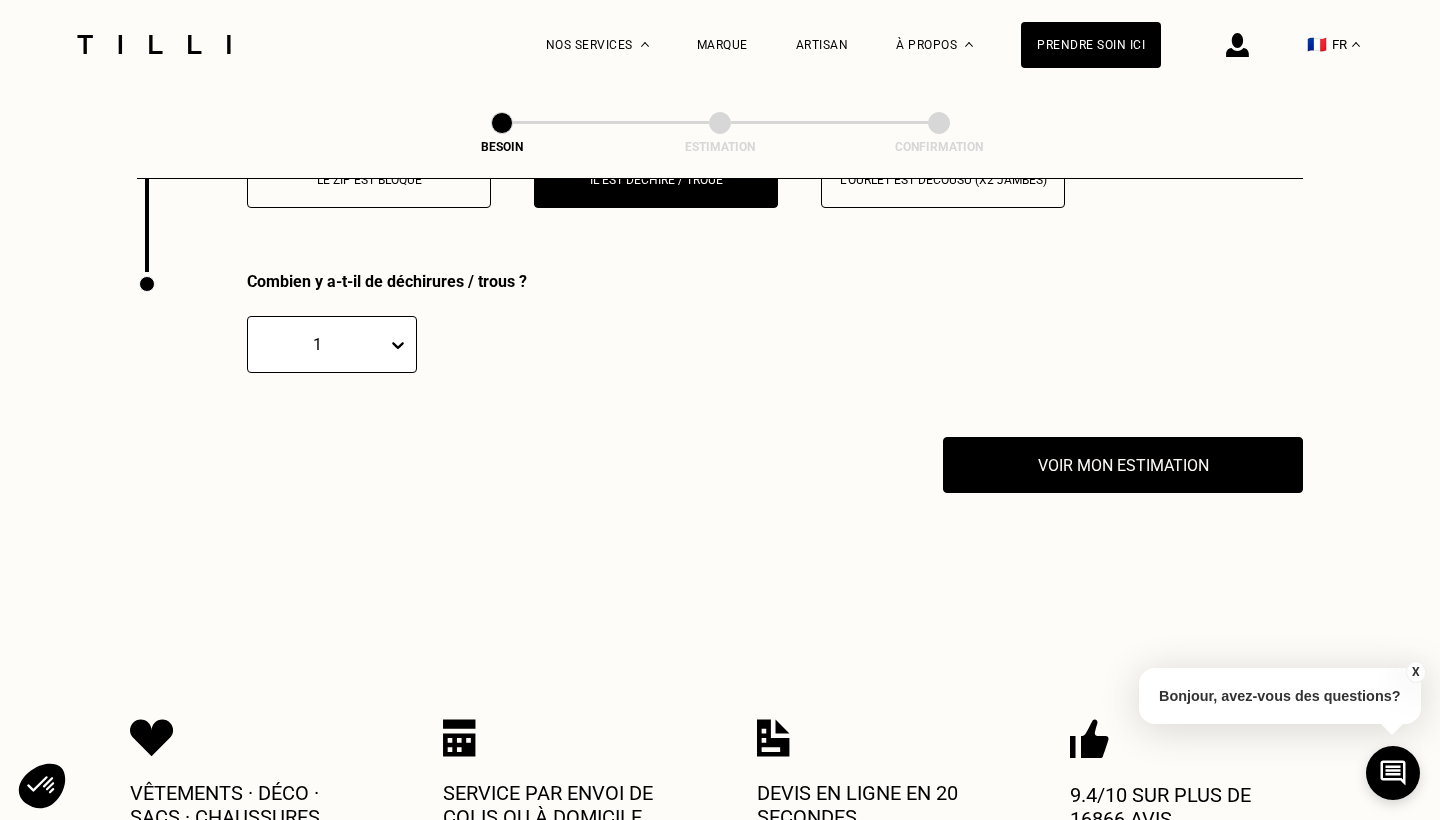 scroll, scrollTop: 3930, scrollLeft: 0, axis: vertical 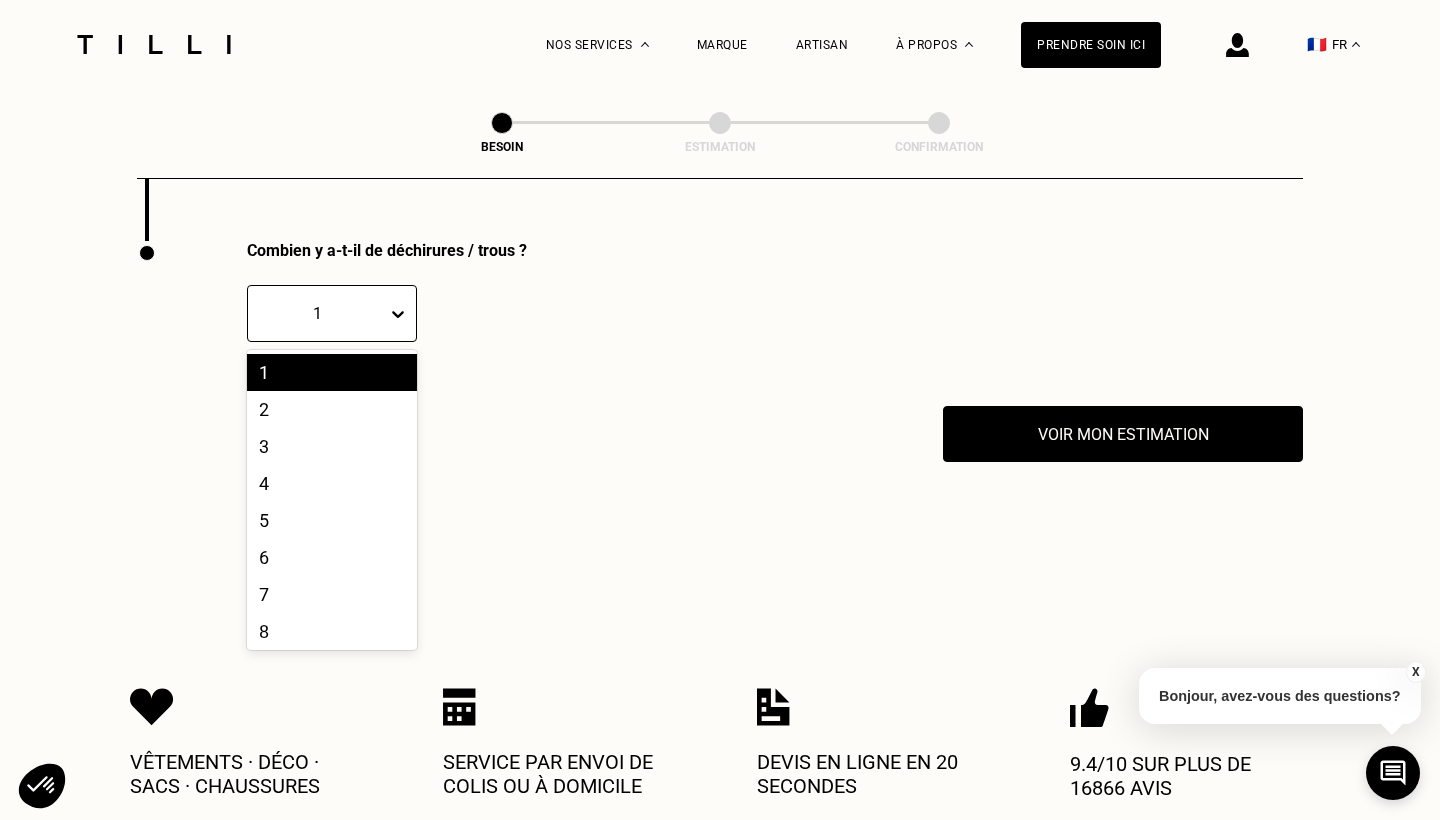 click 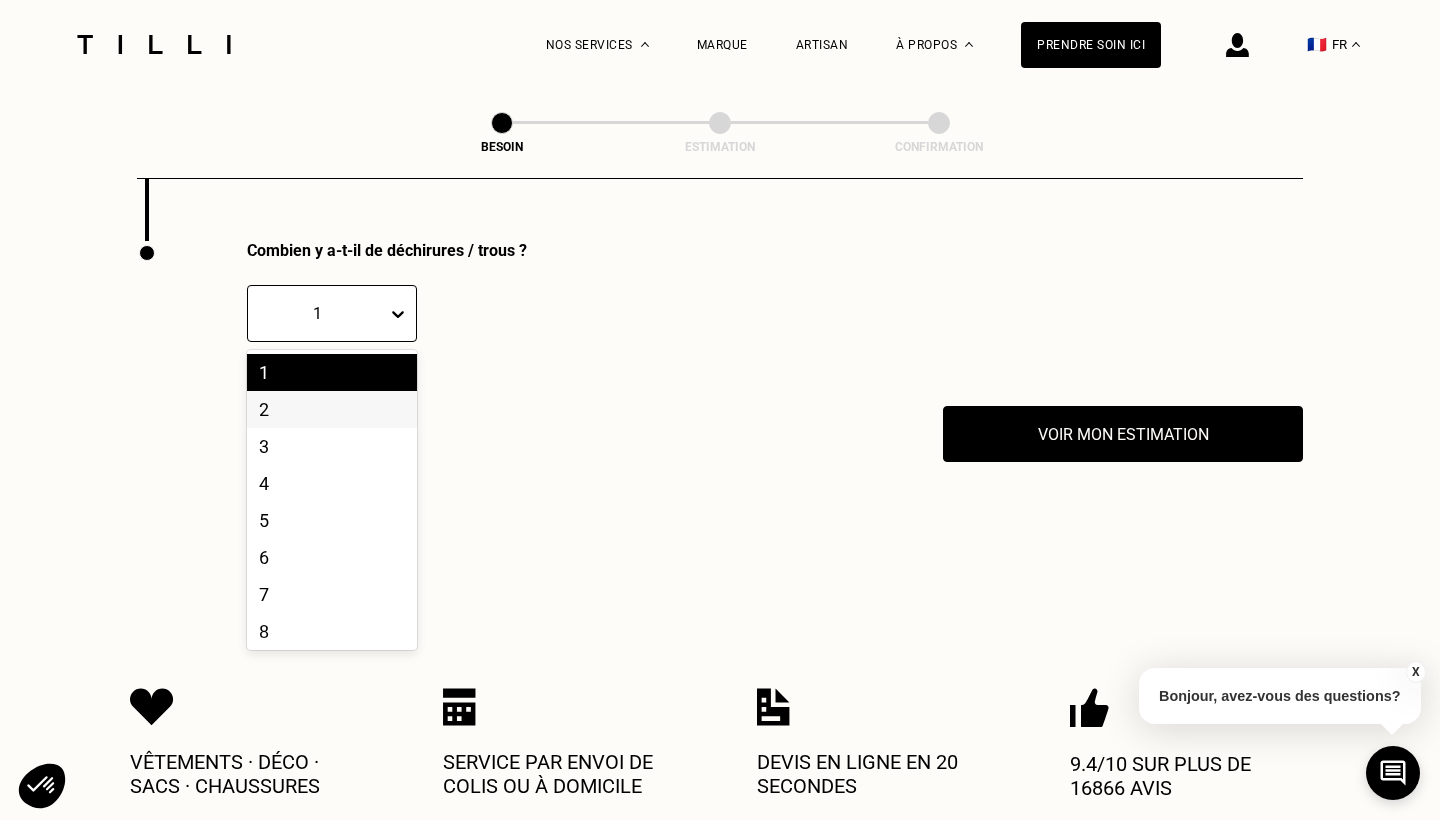 click on "2" at bounding box center [332, 409] 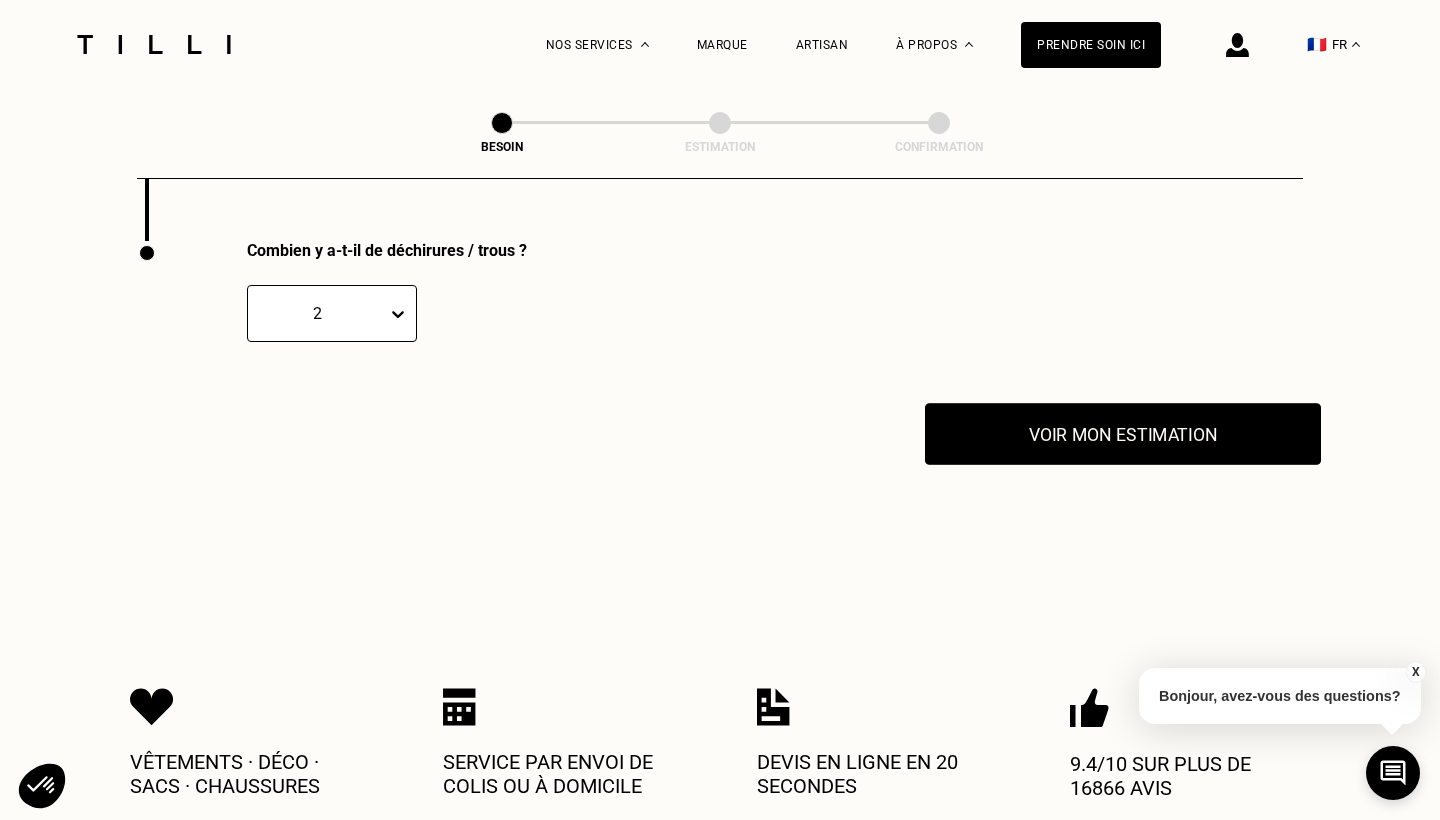 click on "Voir mon estimation" at bounding box center (1123, 434) 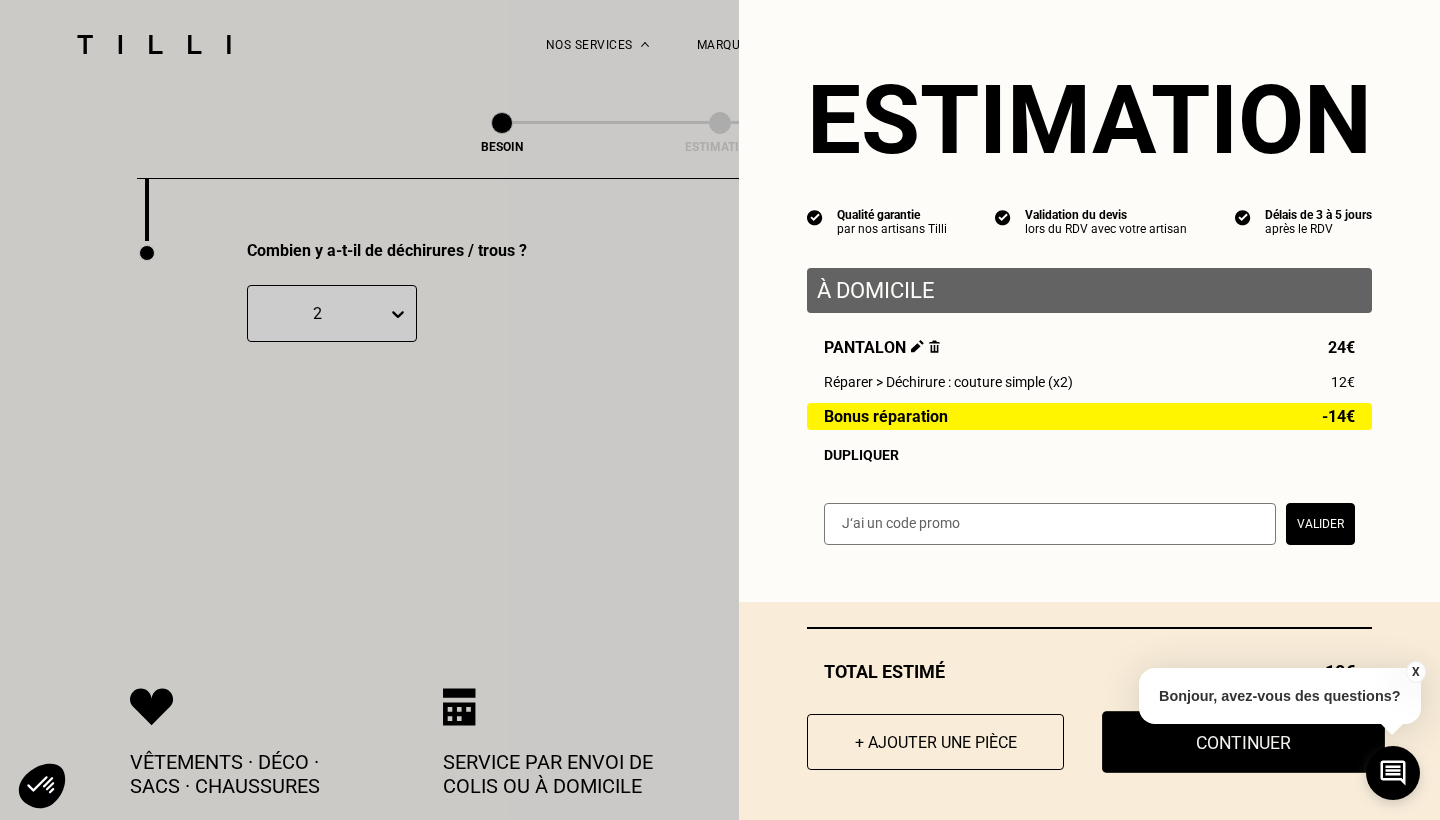 click on "Continuer" at bounding box center (1243, 742) 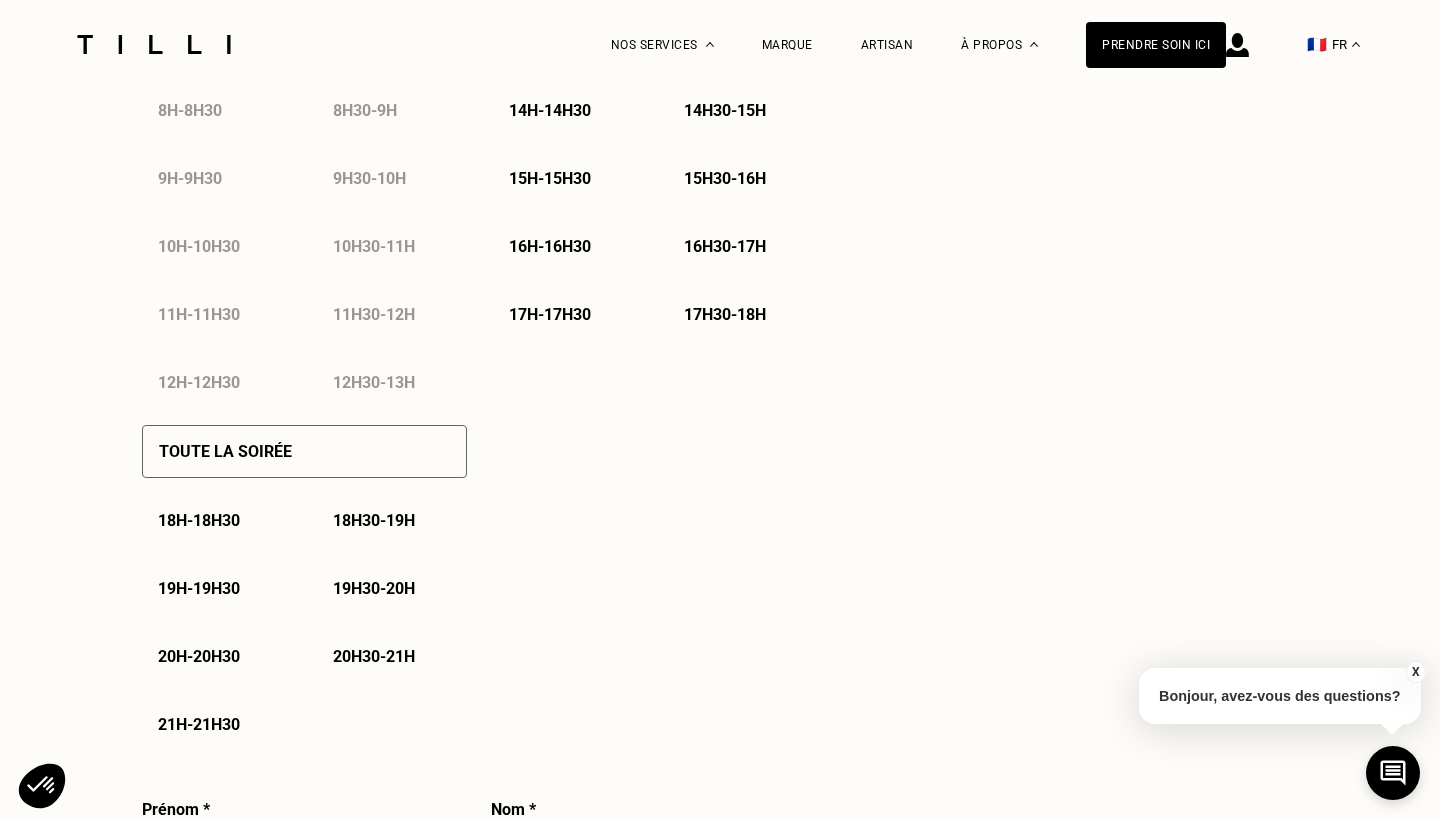 scroll, scrollTop: 0, scrollLeft: 0, axis: both 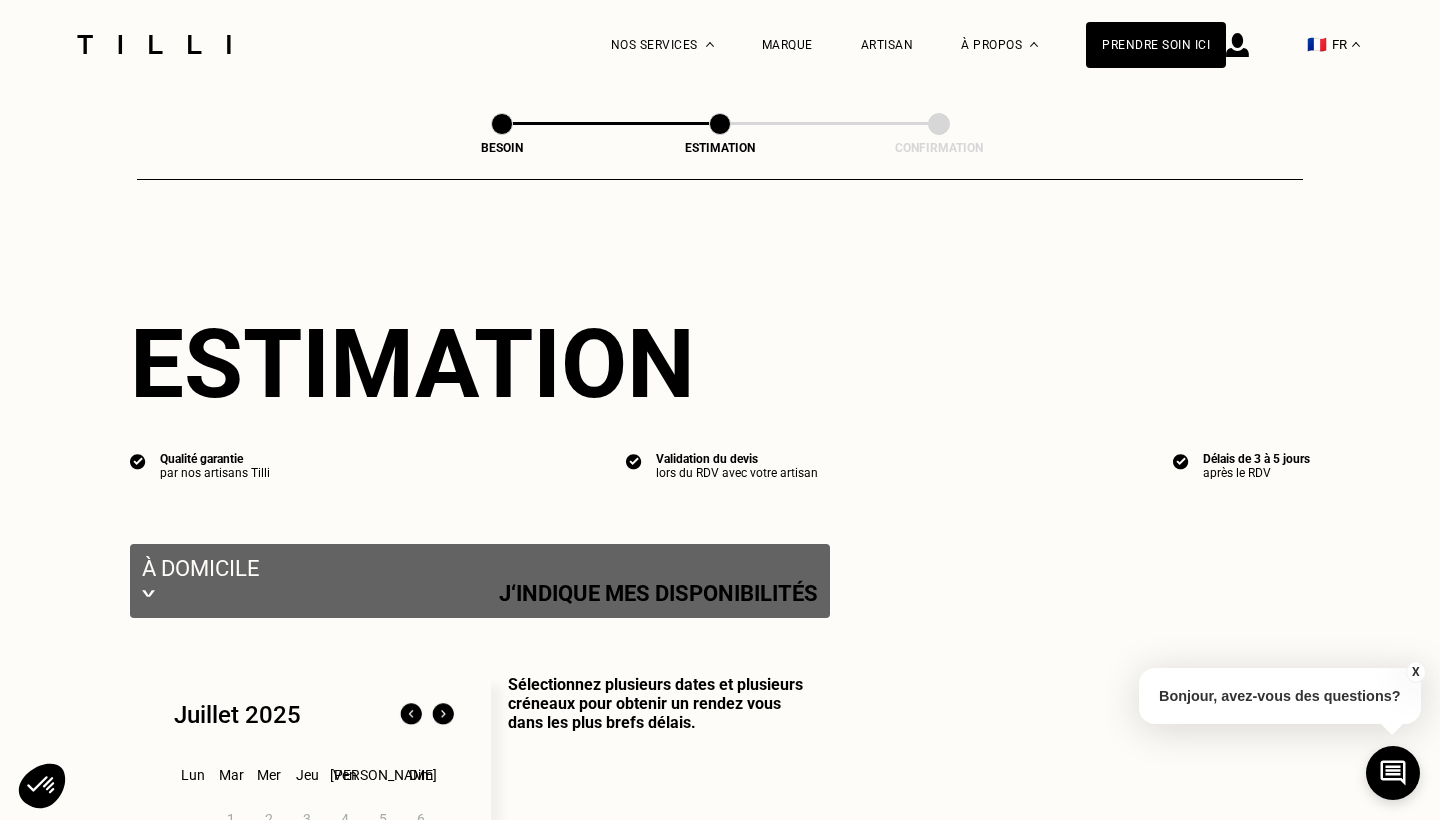 select on "FR" 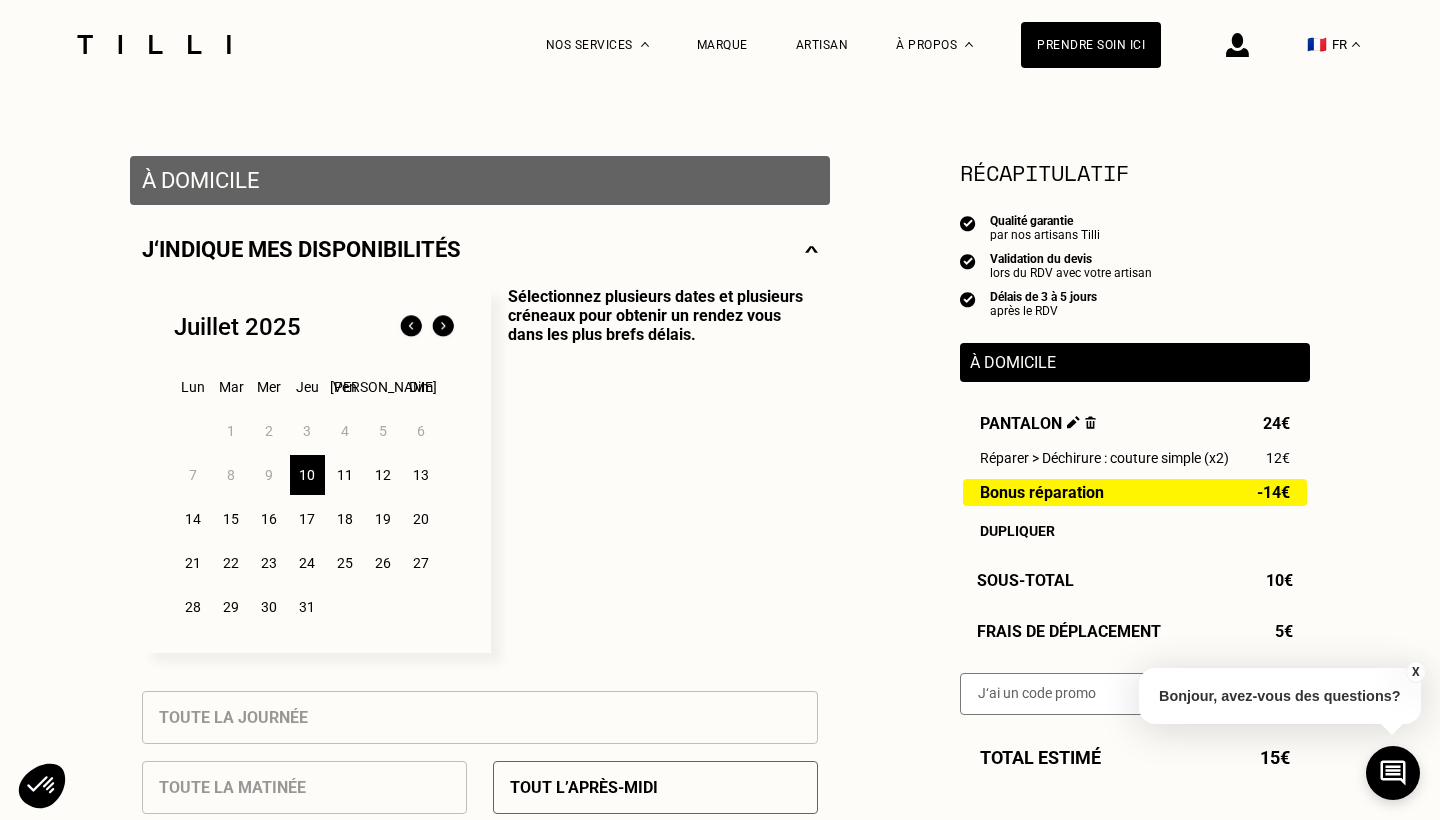 scroll, scrollTop: 341, scrollLeft: 0, axis: vertical 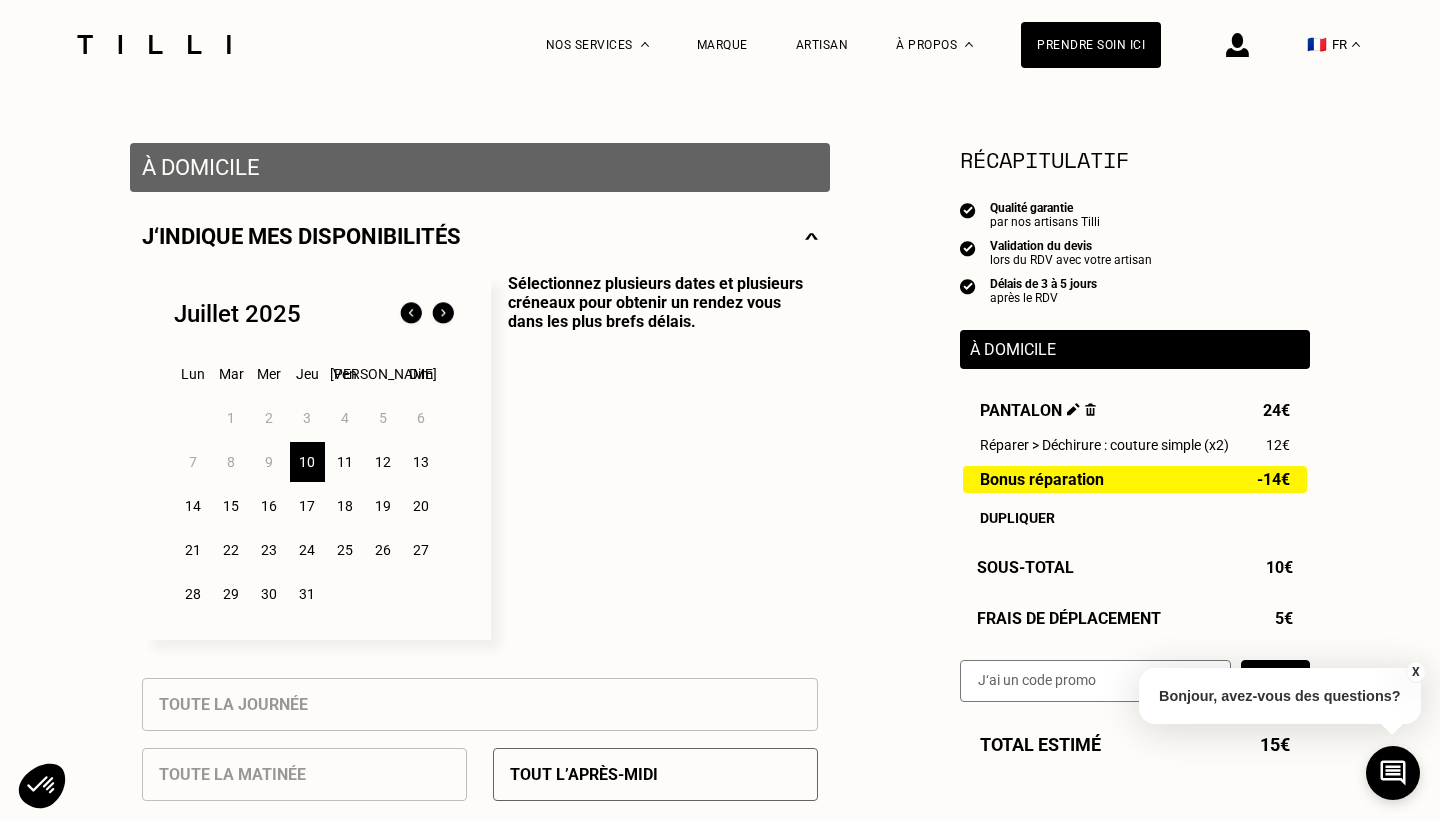 click on "10" at bounding box center [307, 462] 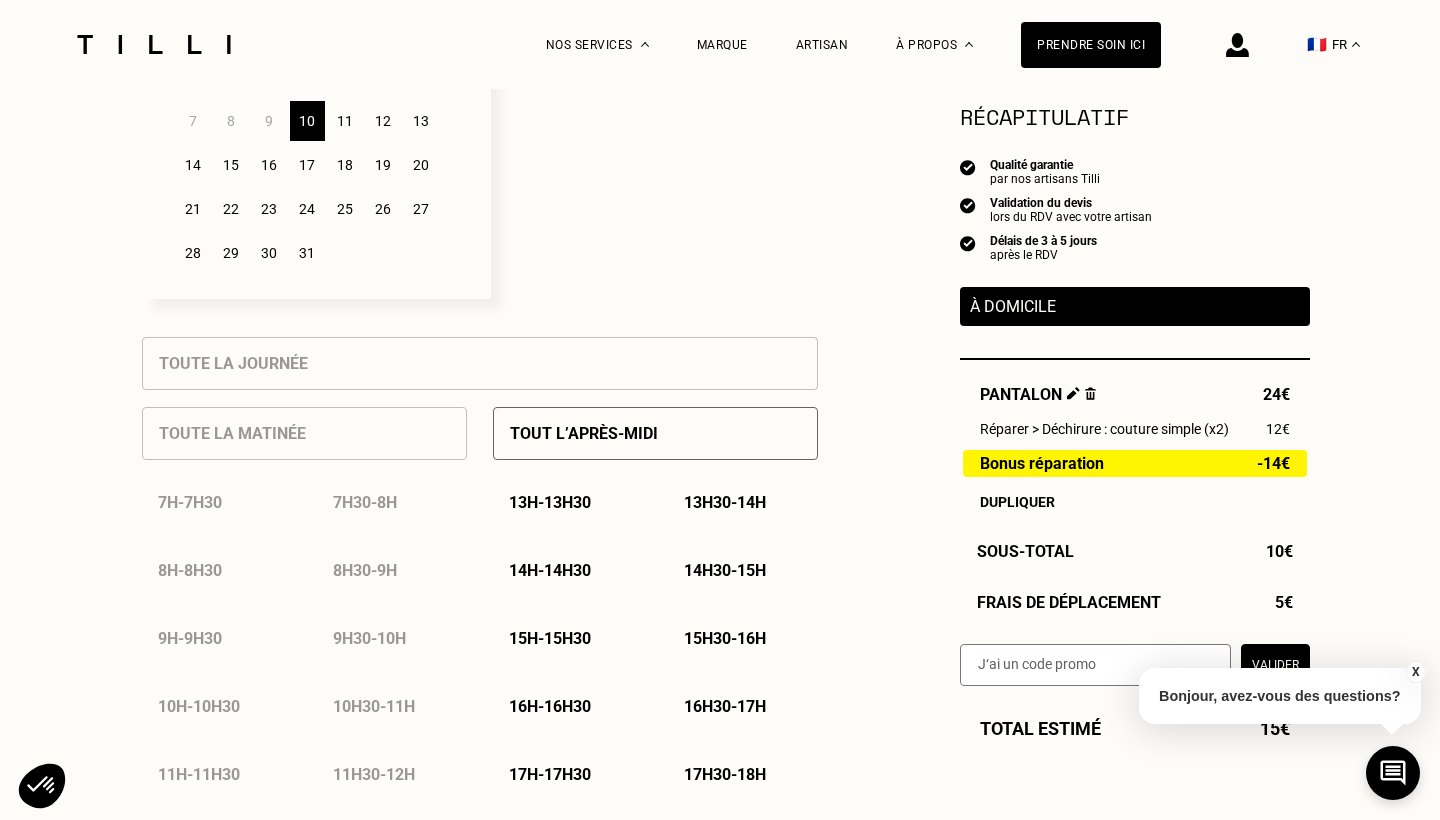 scroll, scrollTop: 689, scrollLeft: 0, axis: vertical 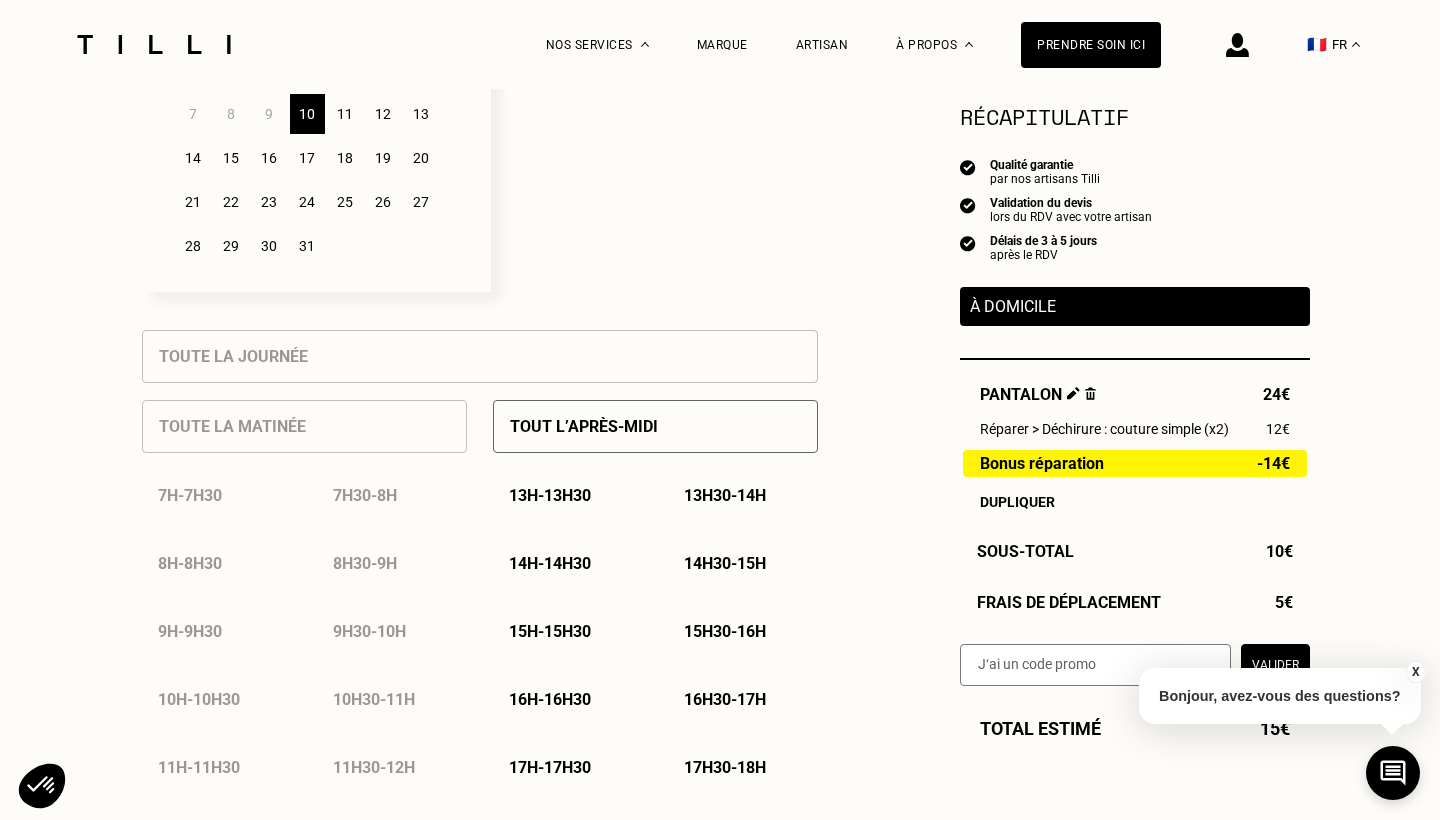 click on "14h  -  14h30" at bounding box center (550, 563) 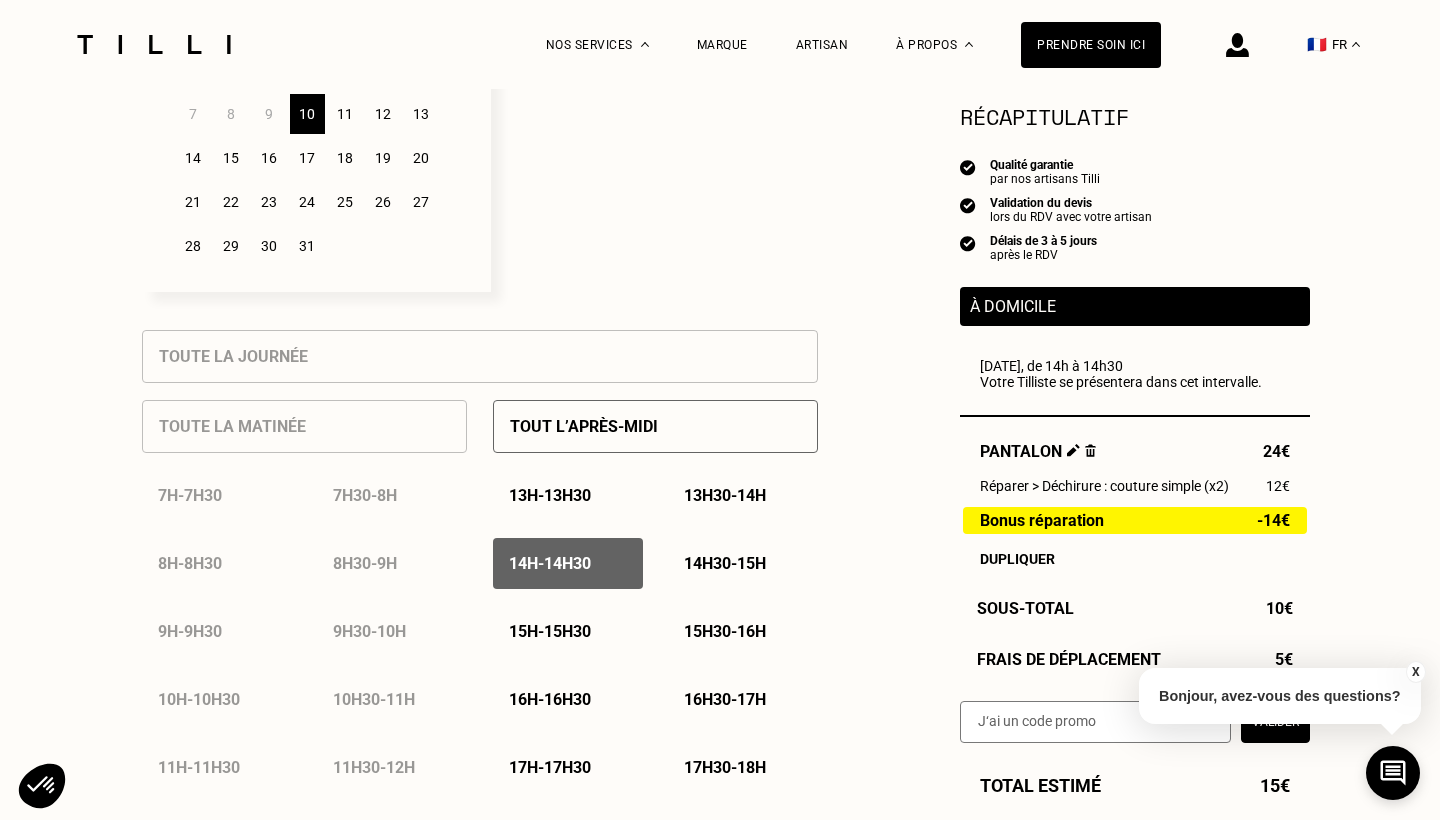 click on "14h30  -  15h" at bounding box center (743, 563) 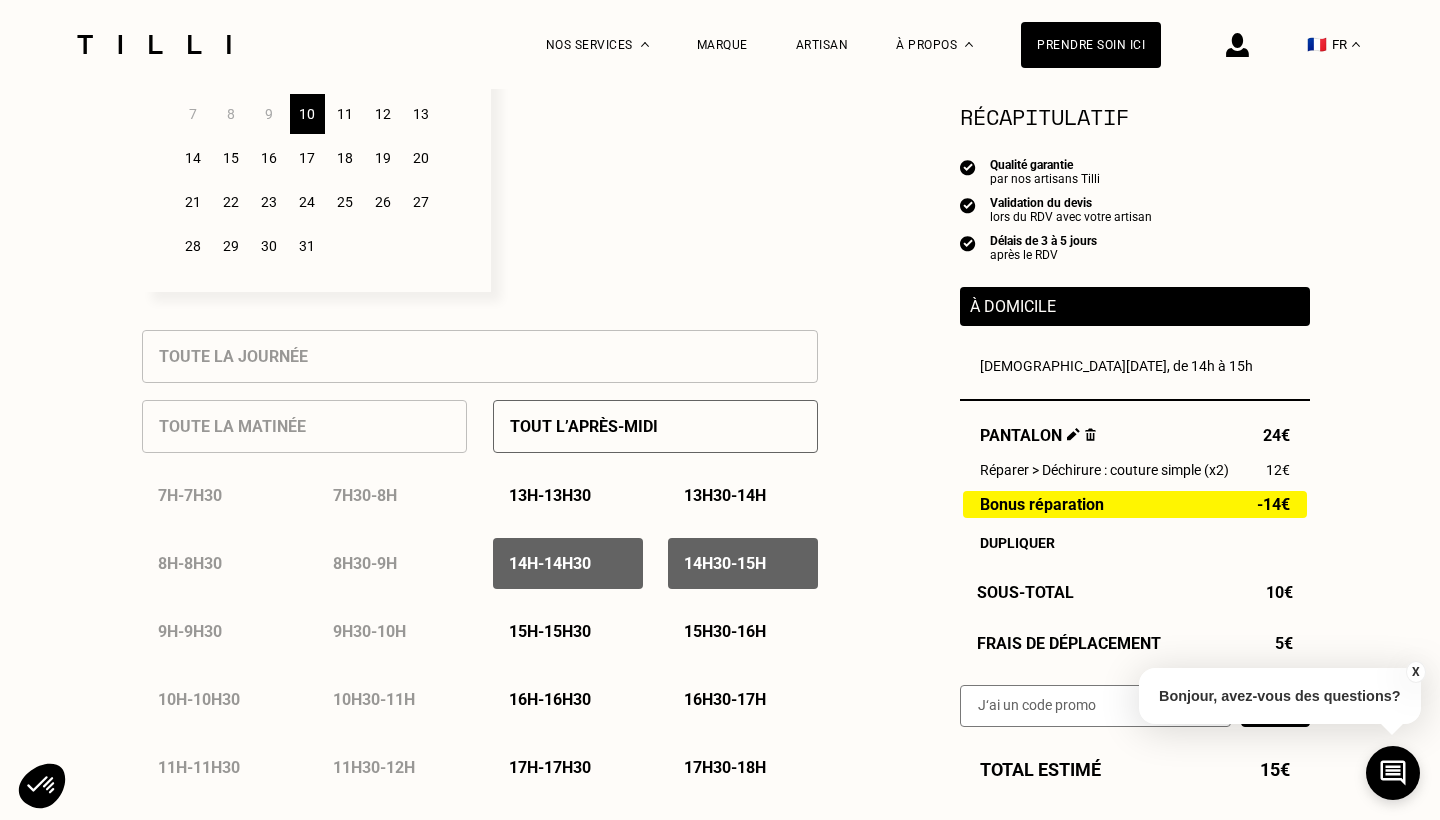 click on "15h  -  15h30" at bounding box center [550, 631] 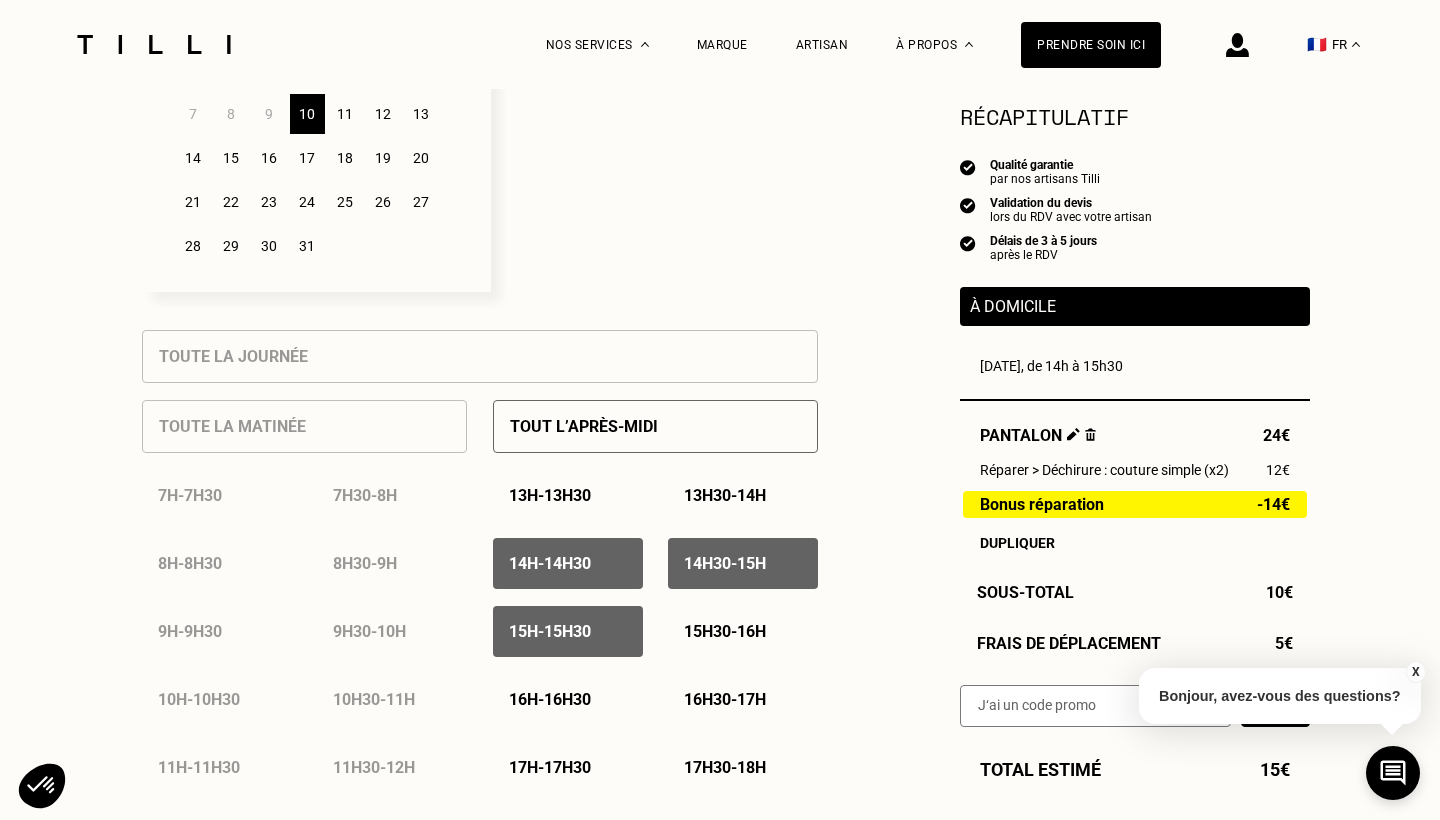 click on "15h30  -  16h" at bounding box center [725, 631] 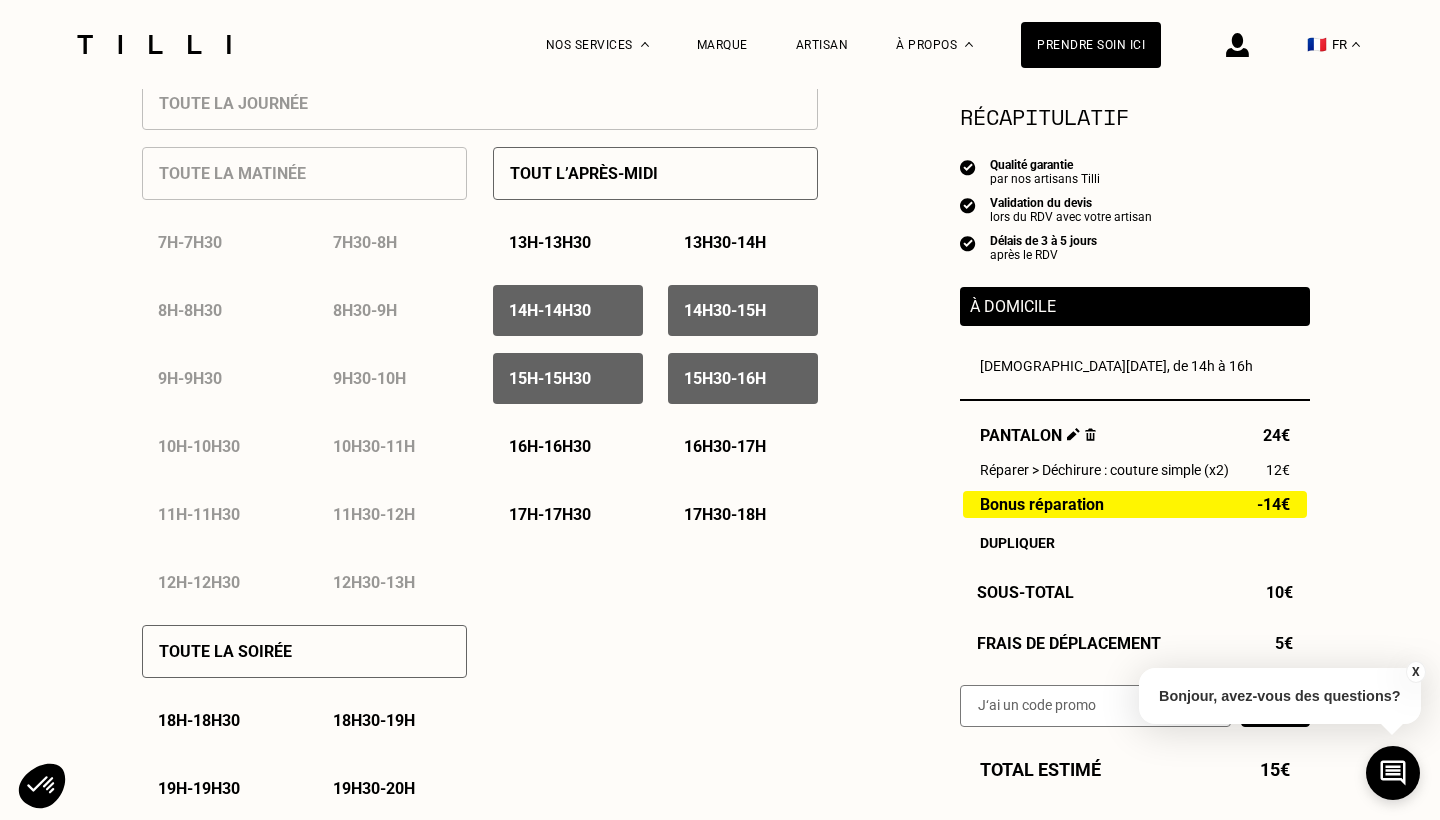 scroll, scrollTop: 948, scrollLeft: 0, axis: vertical 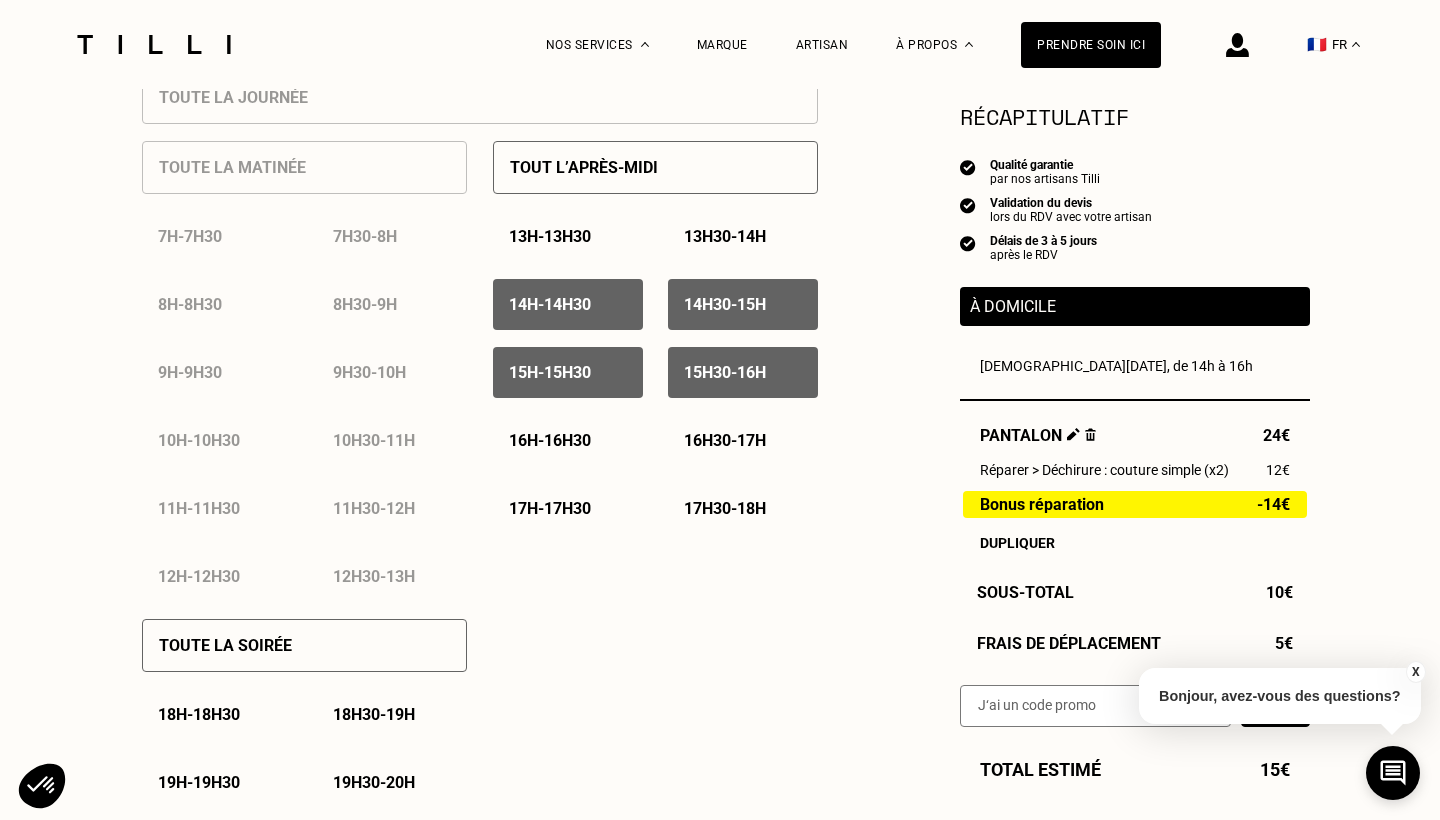 click on "X" at bounding box center [1415, 672] 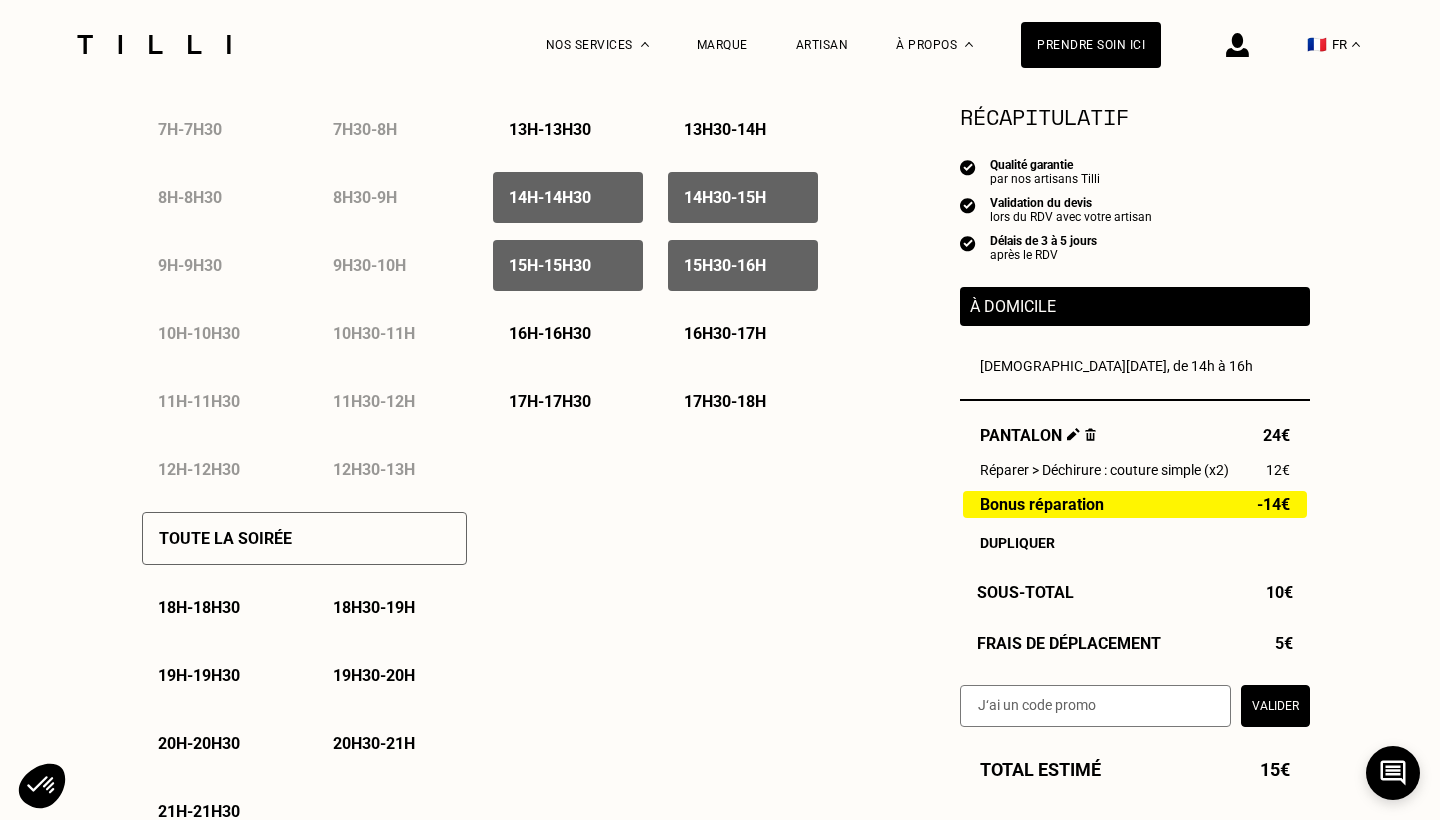 scroll, scrollTop: 1059, scrollLeft: 0, axis: vertical 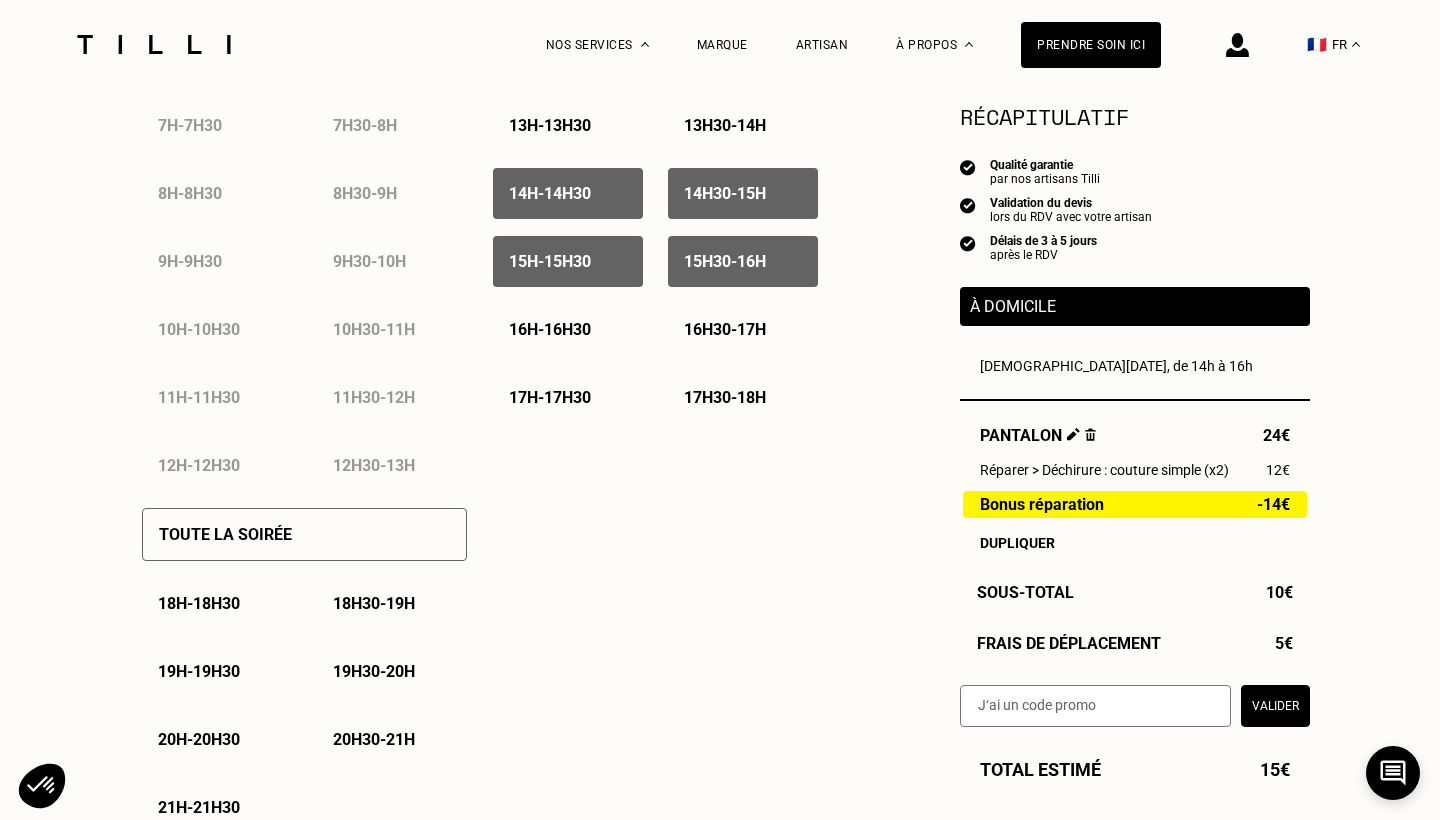 click on "Valider" at bounding box center [1275, 706] 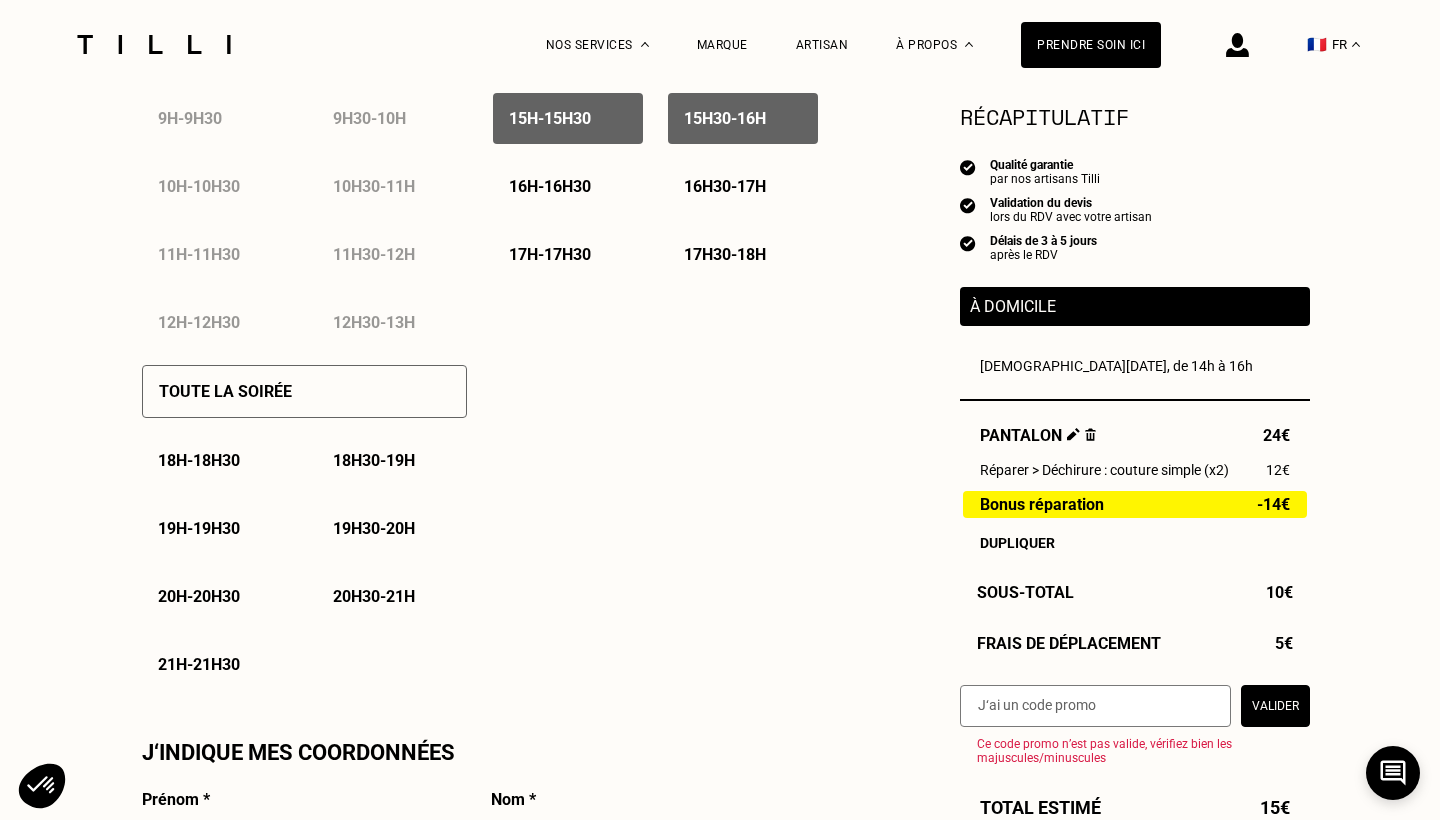 scroll, scrollTop: 1212, scrollLeft: 0, axis: vertical 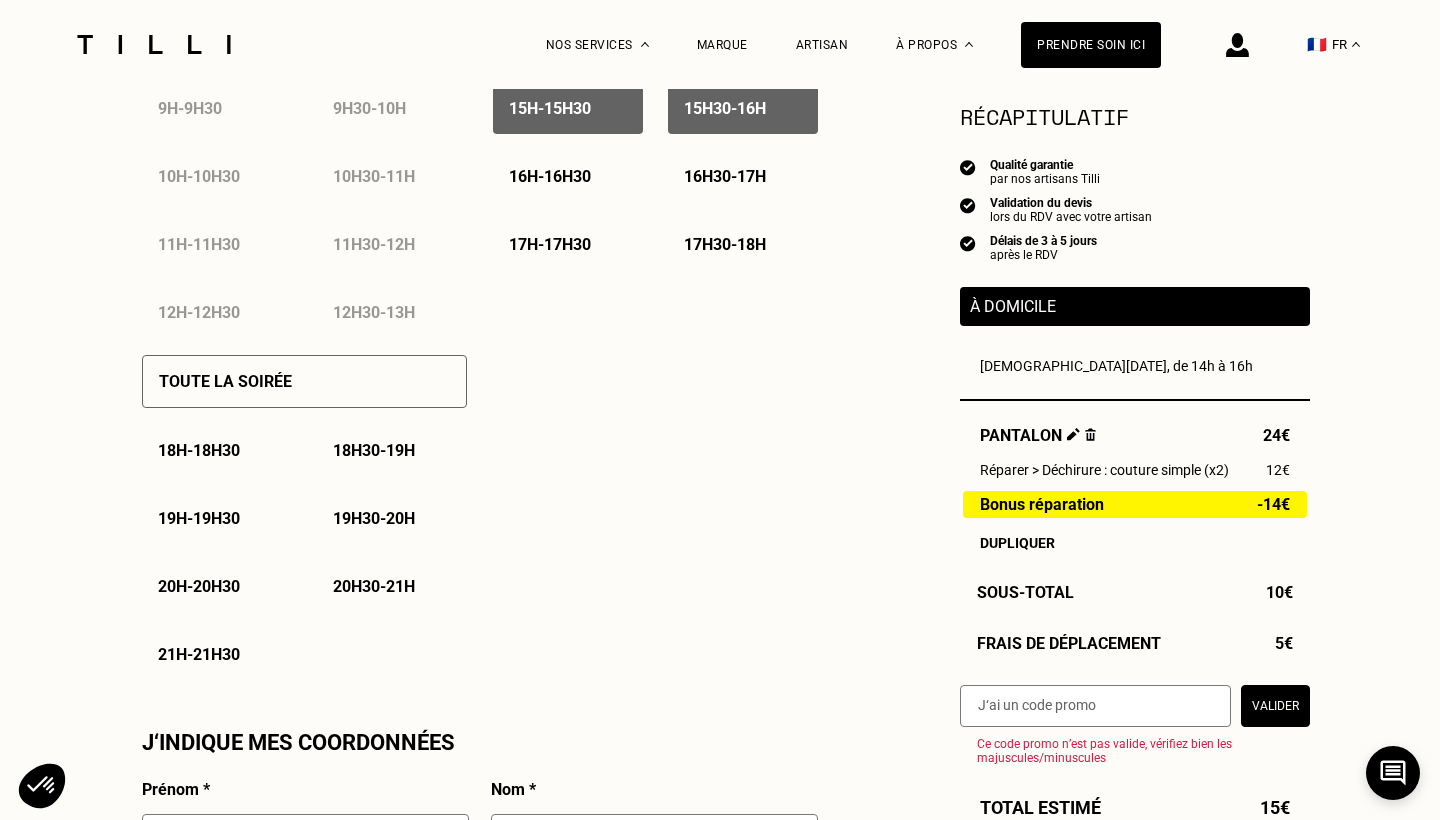 click on "Besoin Estimation Confirmation Estimation Récapitulatif Qualité garantie par nos artisans Tilli Validation du devis lors du RDV avec votre artisan Délais de 3 à 5 jours après le RDV À domicile  [DATE], de 14h à 16h Pantalon 24€ Réparer > Déchirure : couture simple (x2) 12€ Bonus réparation -14€ Dupliquer Sous-Total   10€ Frais de déplacement   5€ Valider Ce code promo n’est pas valide, vérifiez bien les majuscules/minuscules Total estimé 15€ À domicile J‘indique mes disponibilités [DATE] Lun Mar Mer Jeu Ven Sam Dim 1 2 3 4 5 6 7 8 9 10 11 12 13 14 15 16 17 18 19 20 21 22 23 24 25 26 27 28 29 30 31 Sélectionnez plusieurs dates et plusieurs créneaux pour obtenir un rendez vous dans les plus brefs délais. Toute la journée Toute la matinée 7h  -  7h30 7h30  -  8h 8h  -  8h30 8h30  -  9h 9h  -  9h30 9h30  -  10h 10h  -  10h30 10h30  -  11h 11h  -  11h30 11h30  -  12h 12h  -  12h30 12h30  -  13h Tout l’après-midi 13h  -  13h30 13h30  -  14h 14h  -  14h30 14h30" at bounding box center (720, 517) 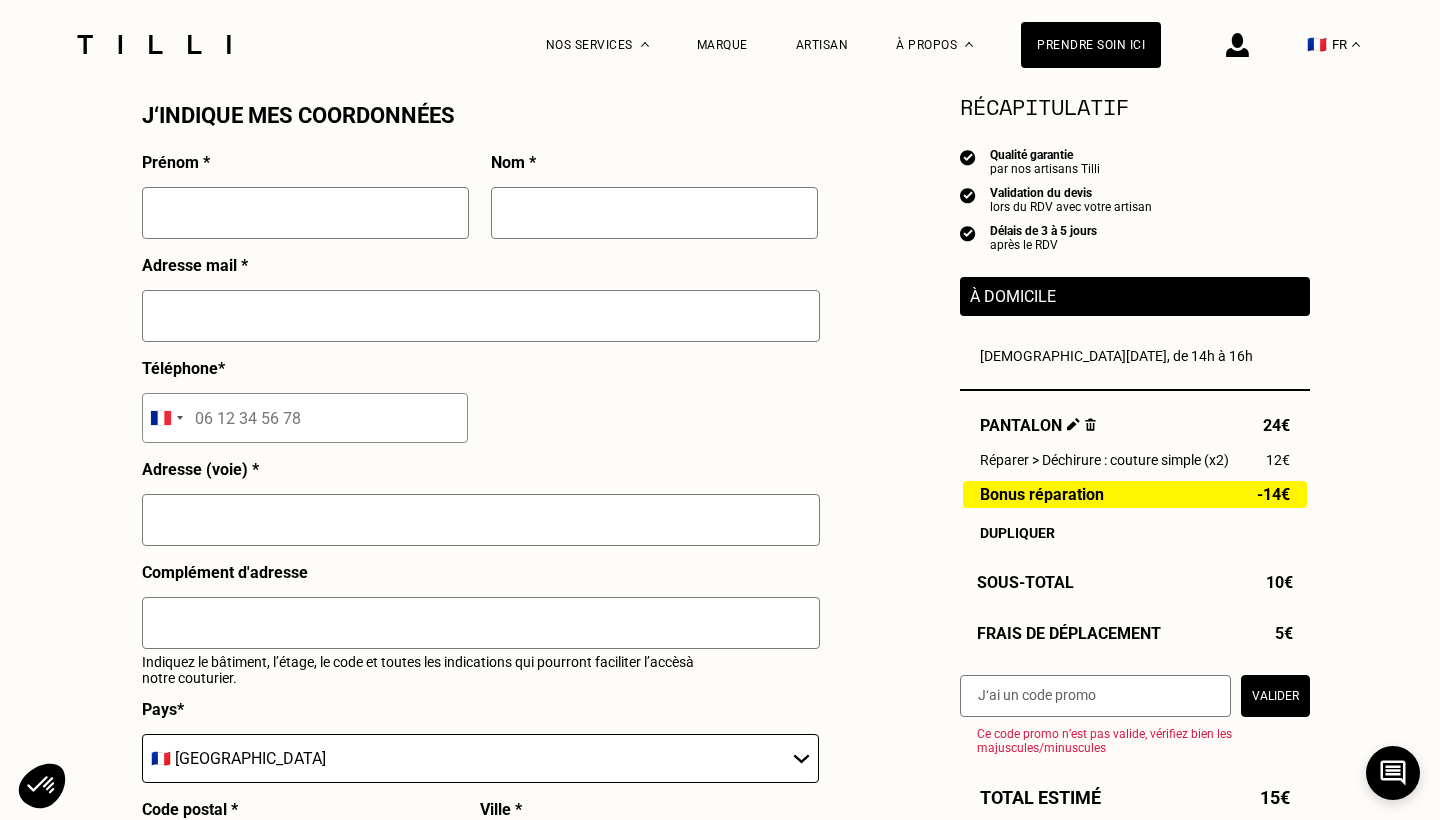scroll, scrollTop: 1822, scrollLeft: 0, axis: vertical 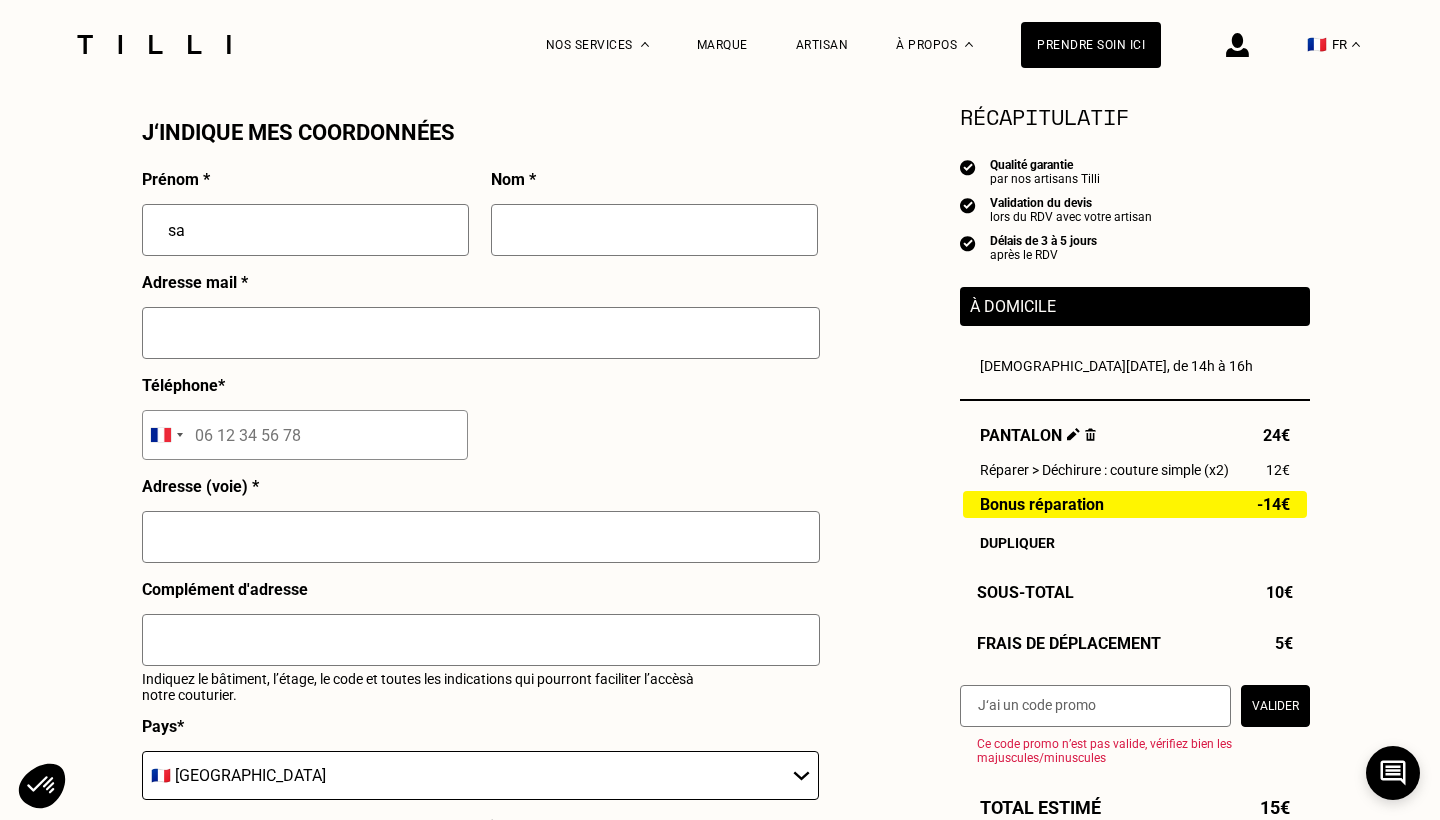 type on "s" 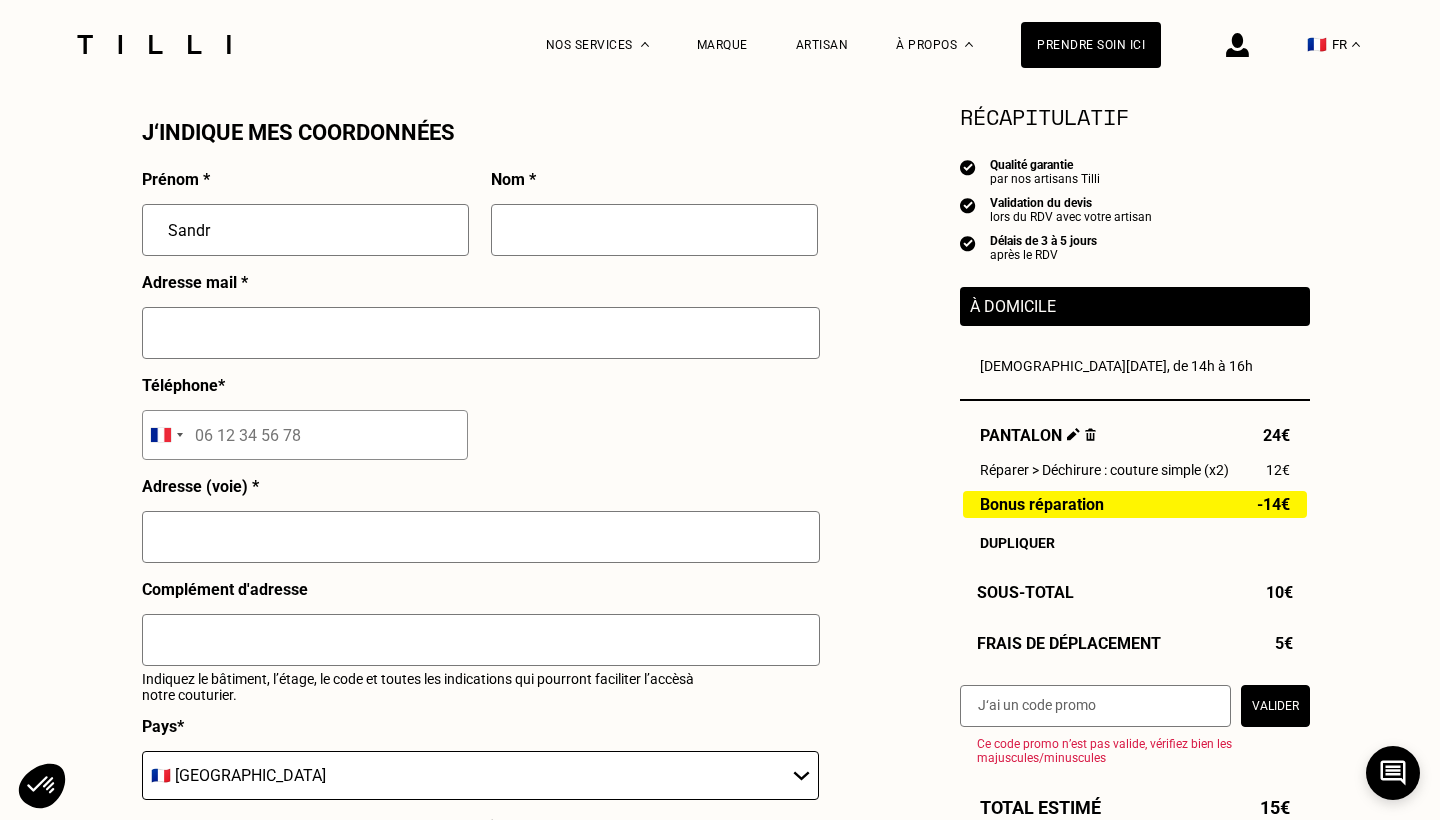 type on "[PERSON_NAME]" 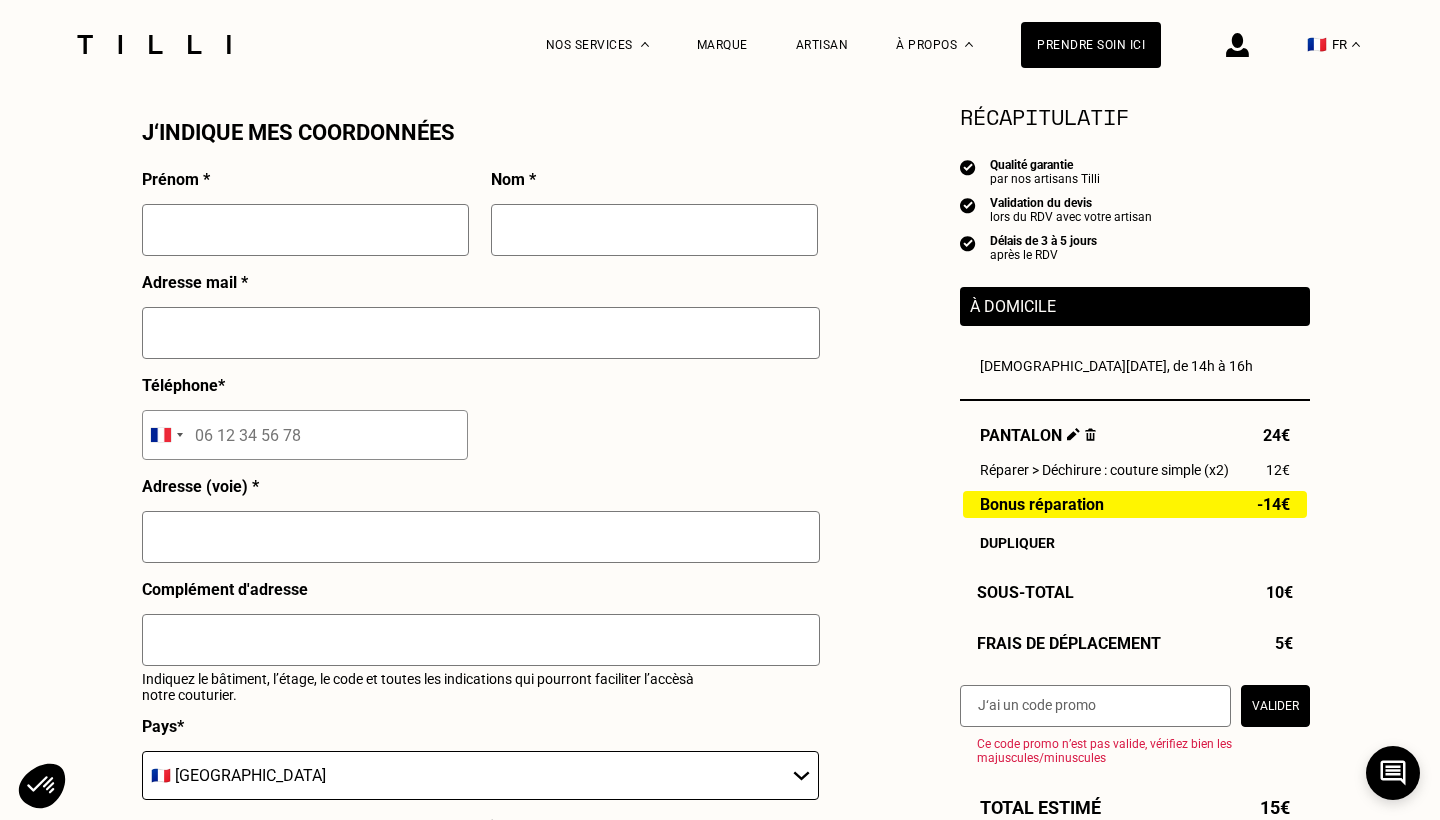 type on "[PERSON_NAME]" 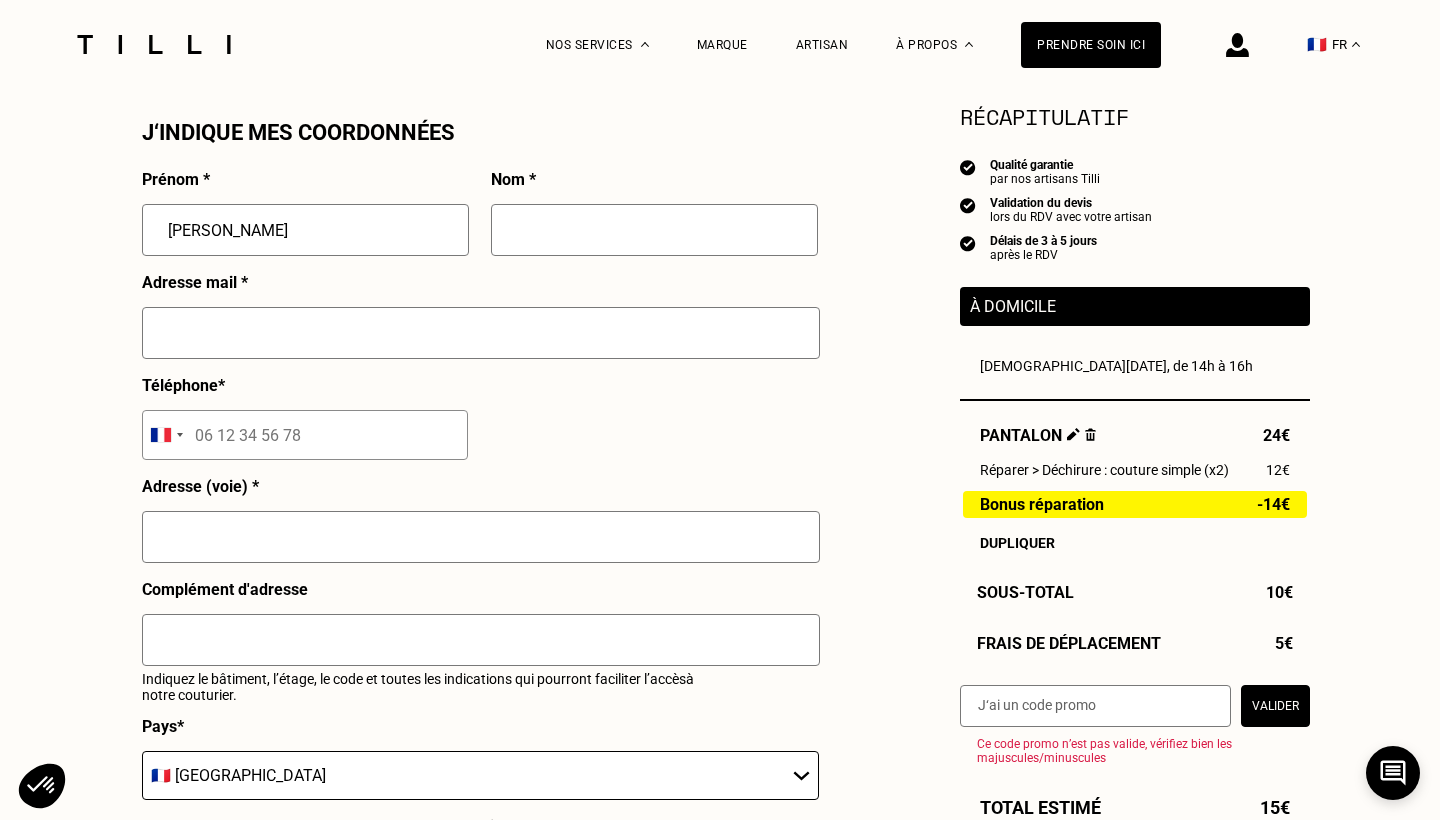 type on "Badreddine" 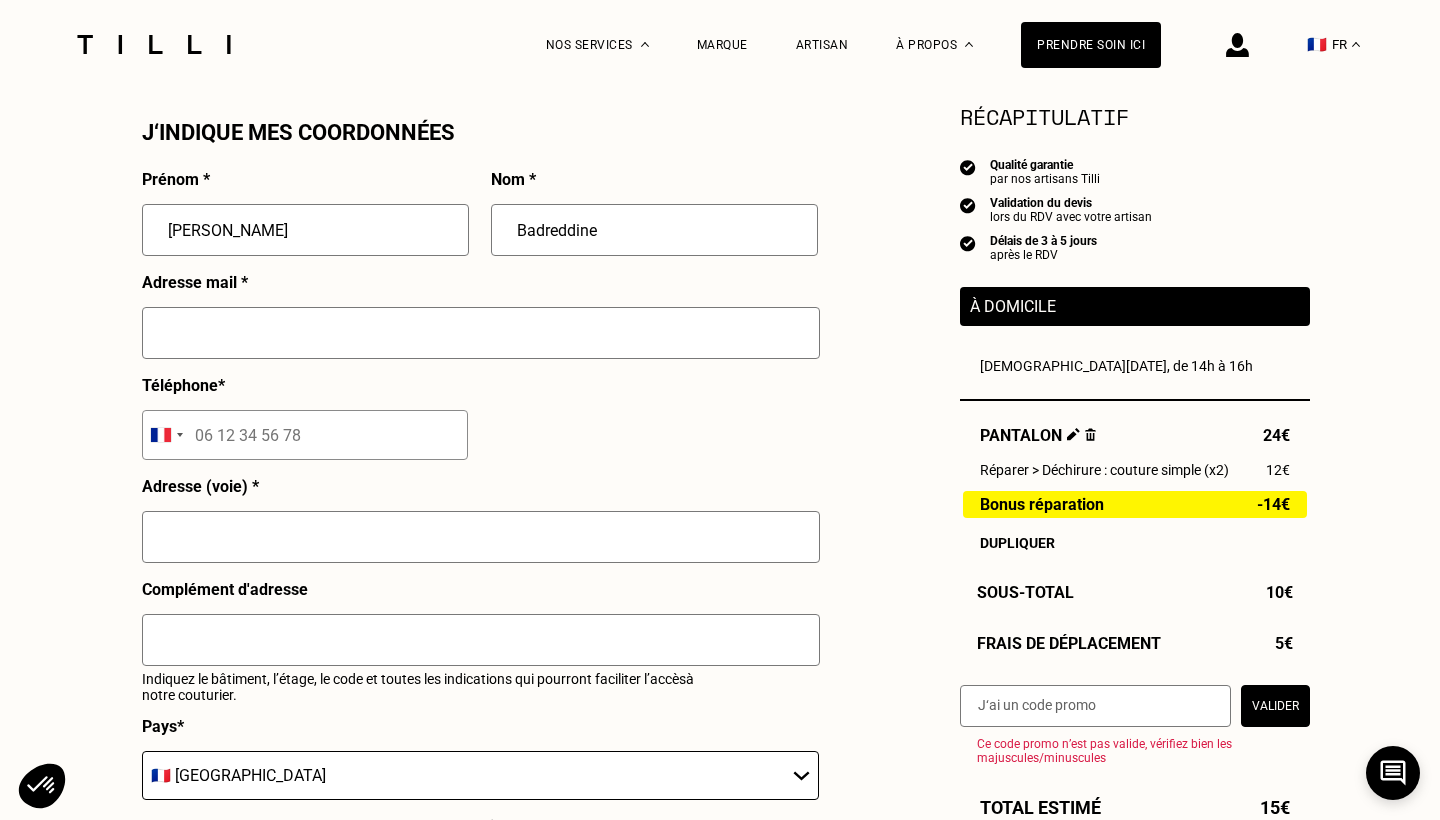 type on "[STREET_ADDRESS]" 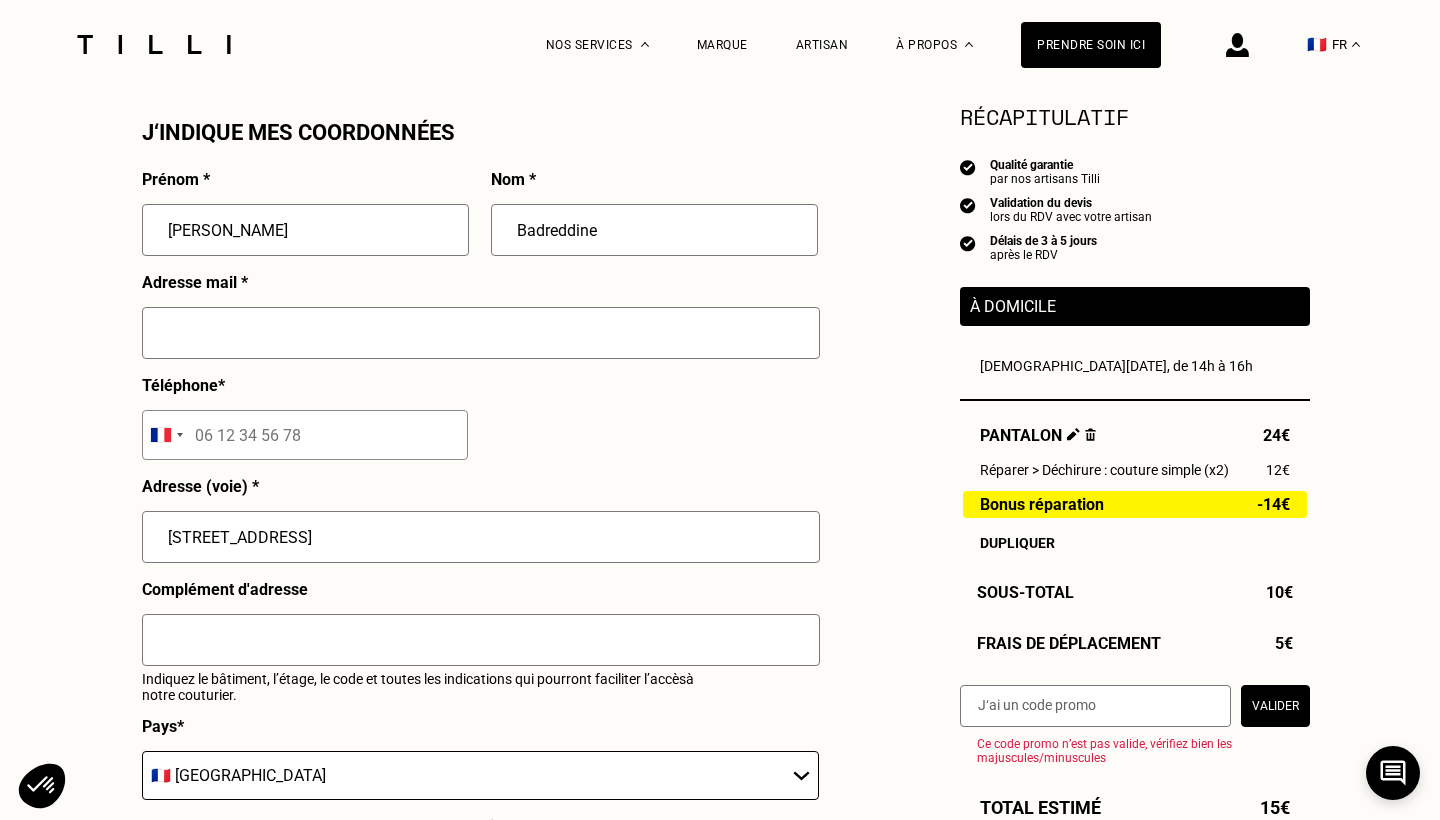 type on "[GEOGRAPHIC_DATA]" 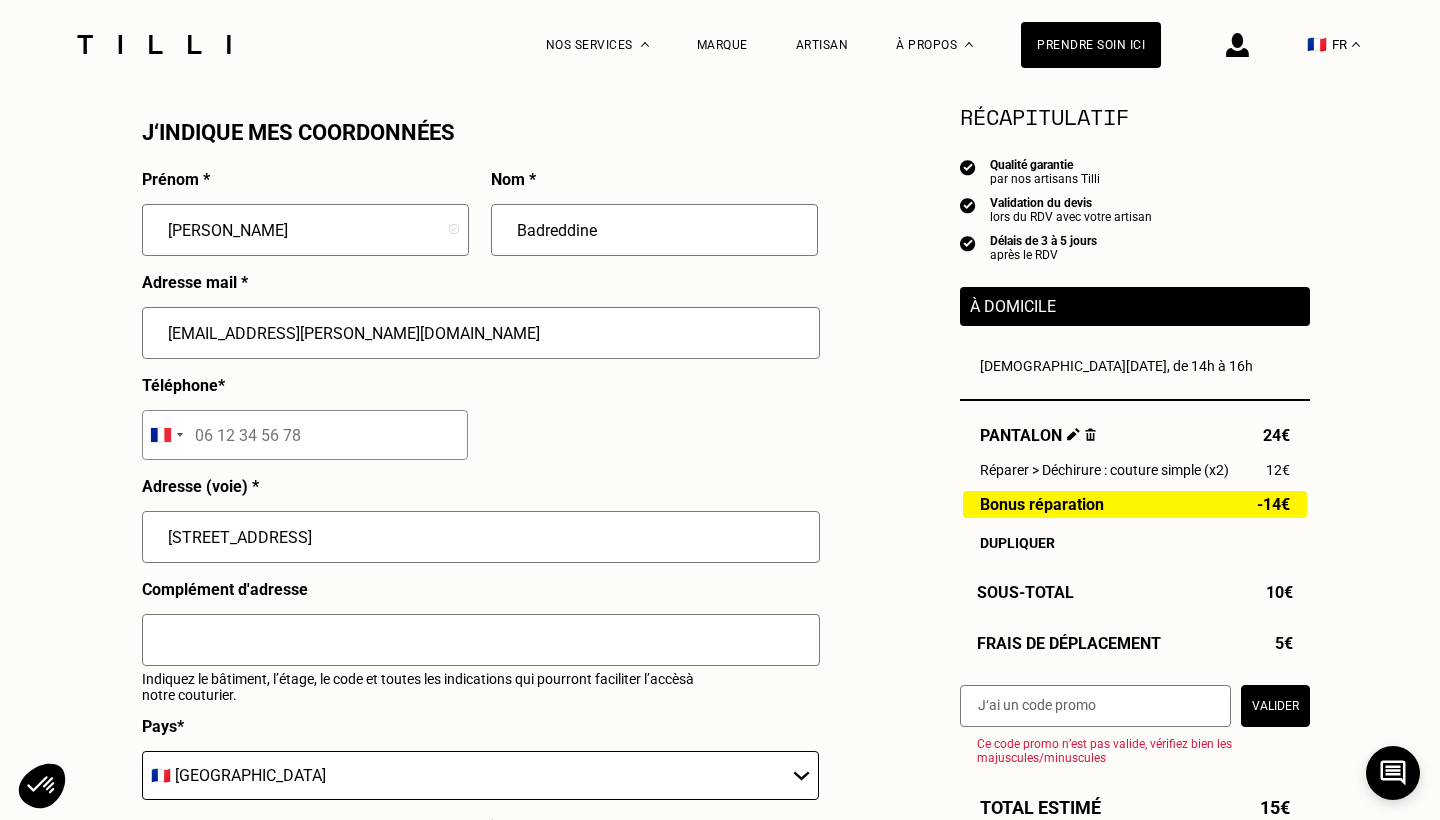 type on "[EMAIL_ADDRESS][PERSON_NAME][DOMAIN_NAME]" 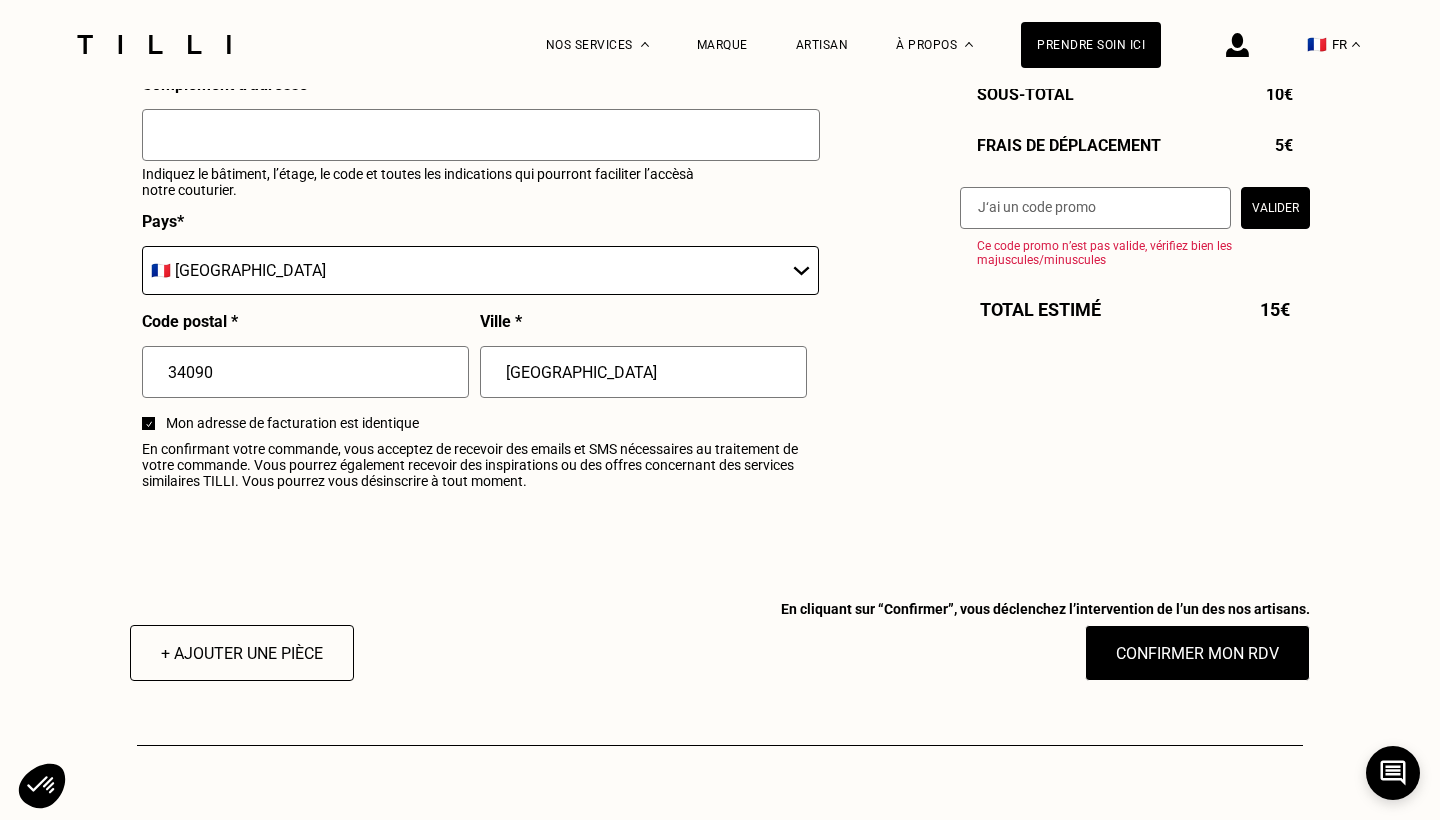scroll, scrollTop: 2328, scrollLeft: 0, axis: vertical 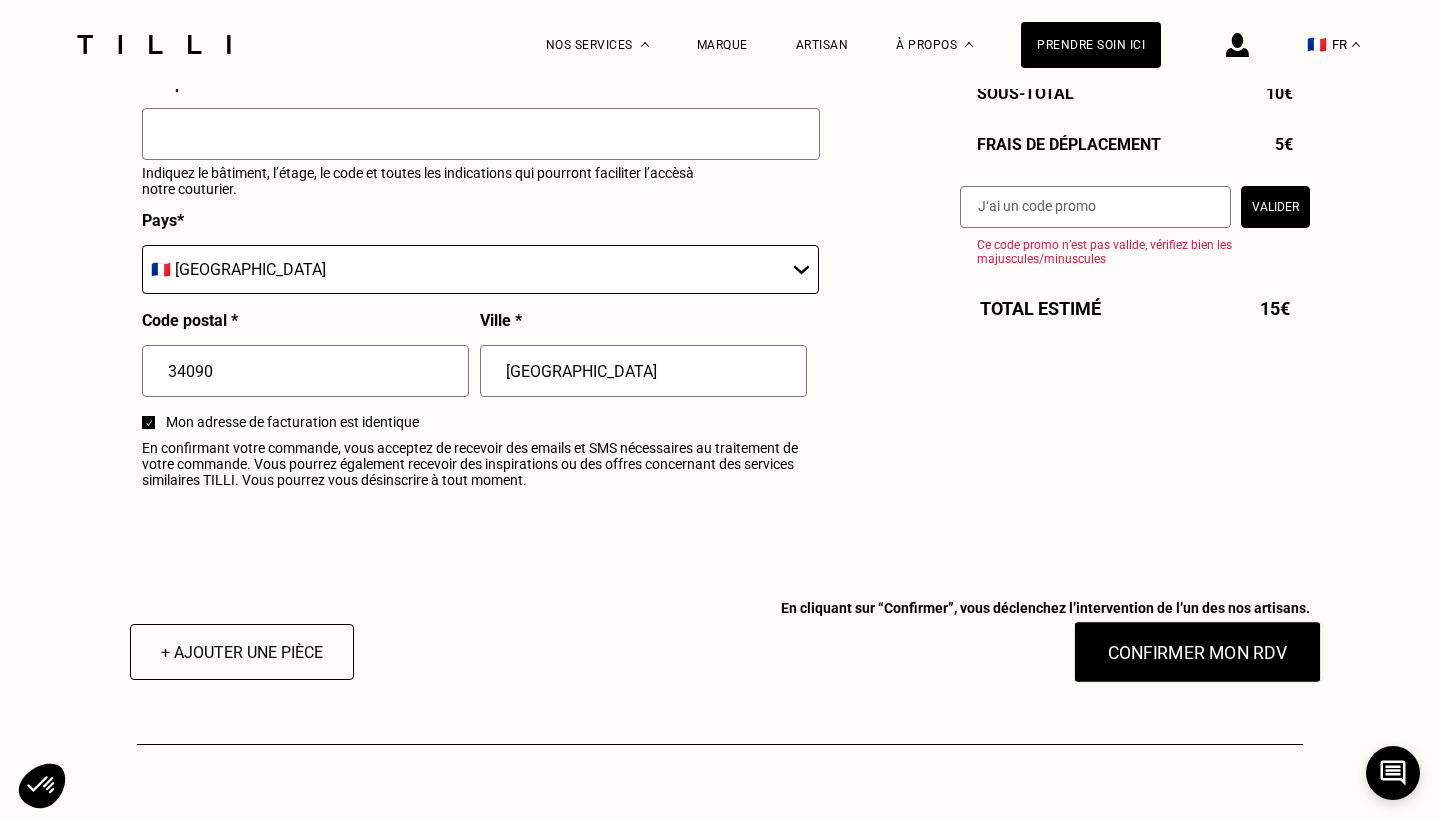 type on "06 45 57 99 12" 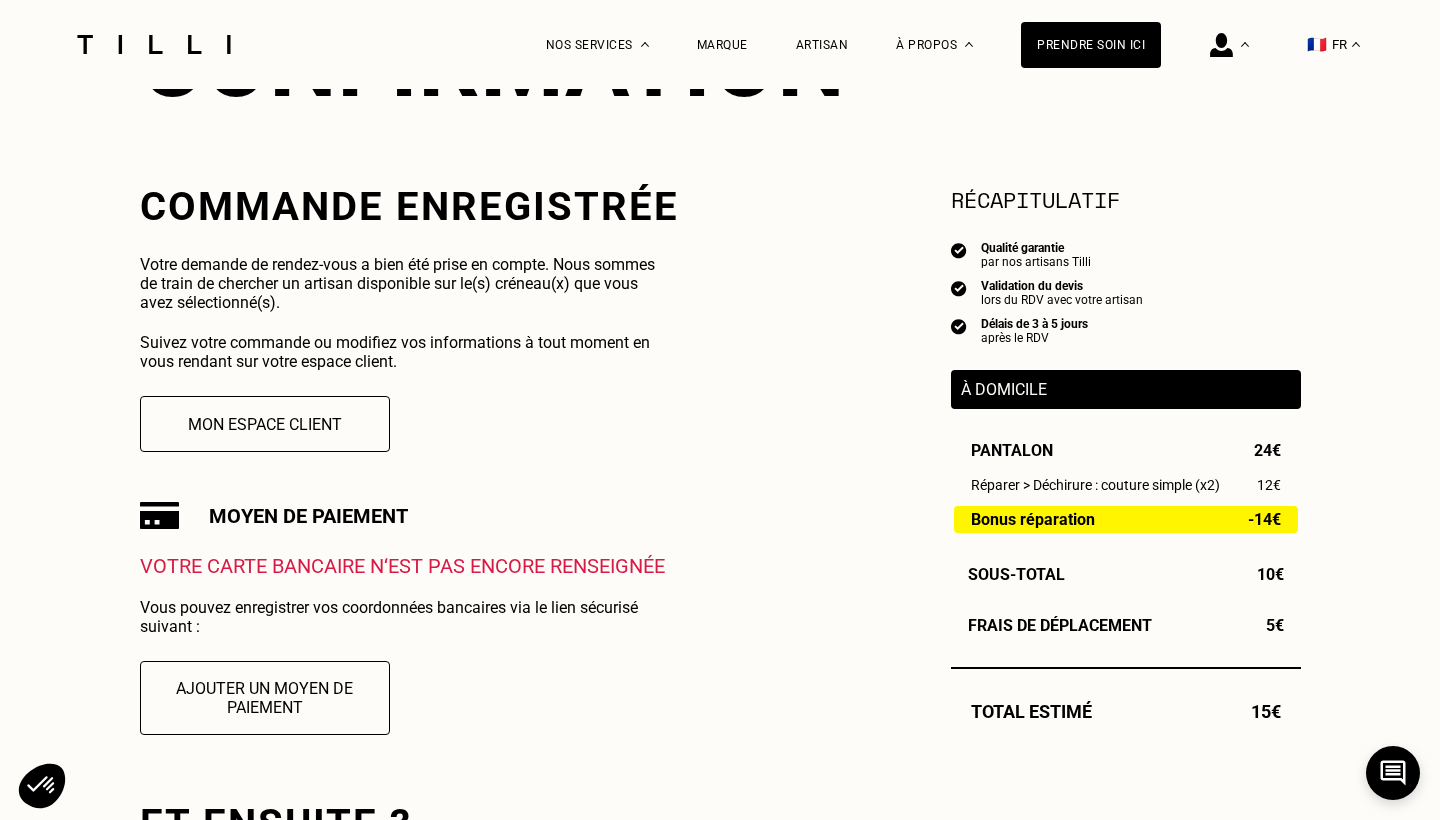 scroll, scrollTop: 288, scrollLeft: 0, axis: vertical 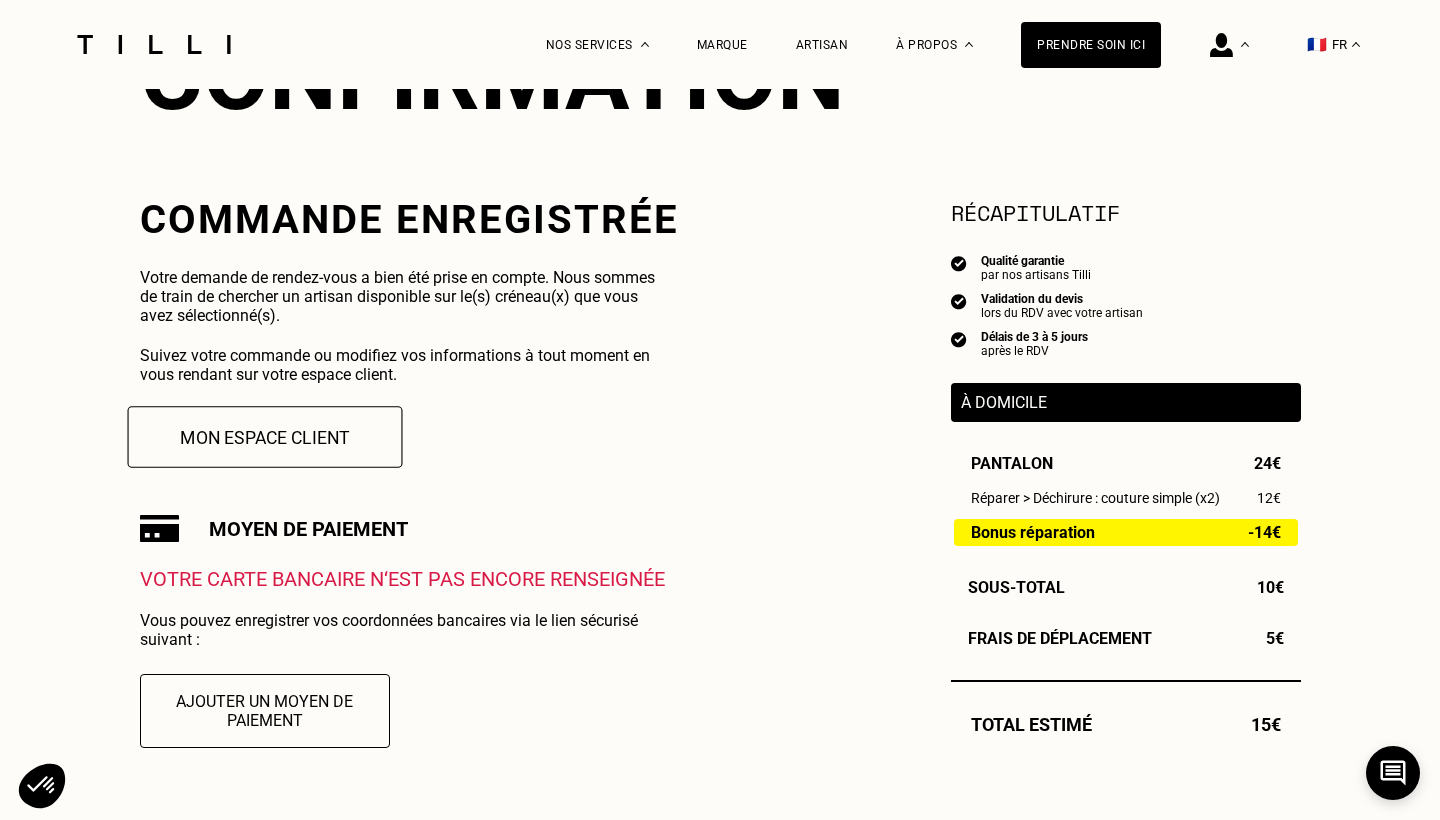 click on "Mon espace client" at bounding box center [264, 437] 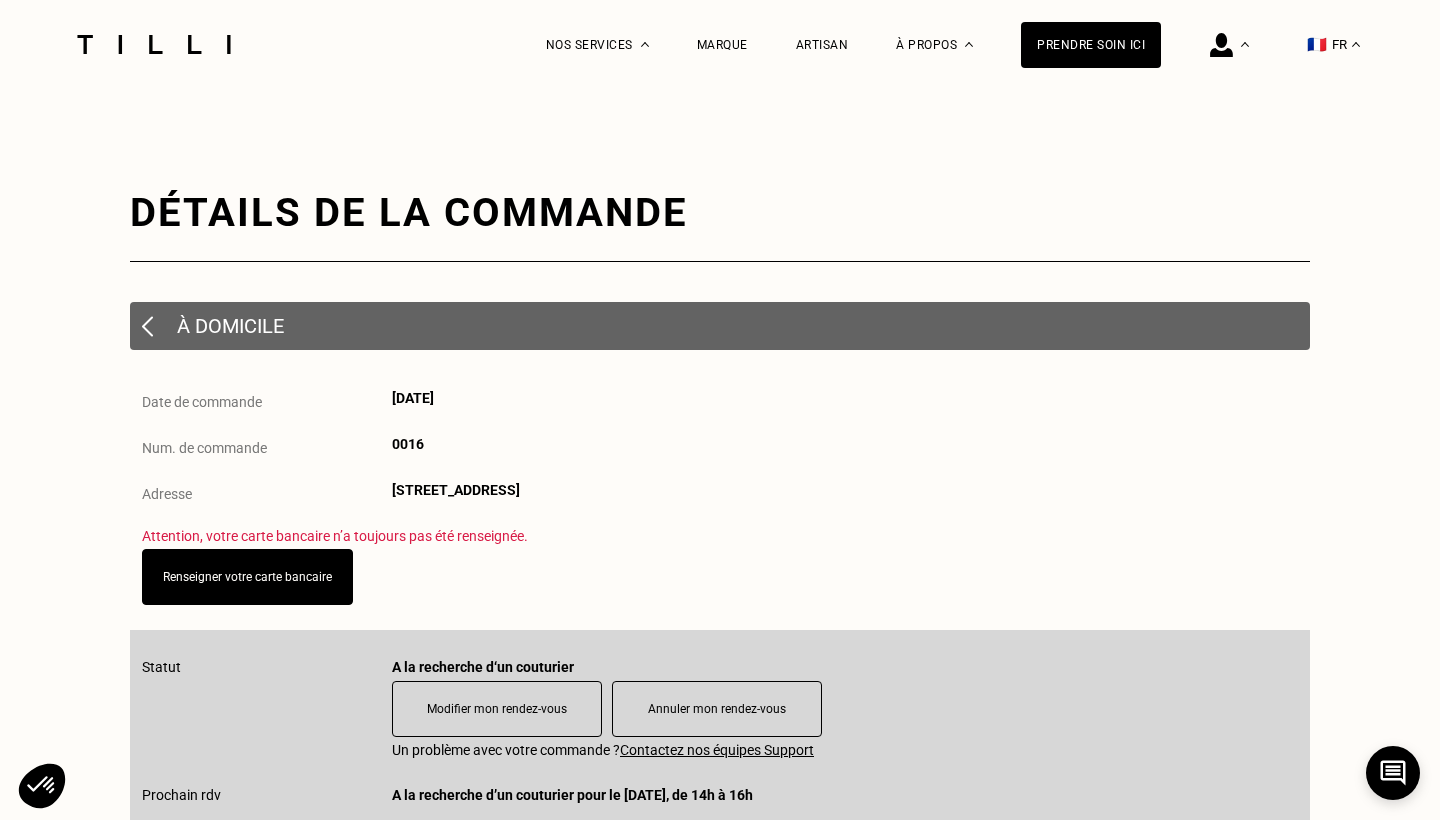 scroll, scrollTop: 0, scrollLeft: 0, axis: both 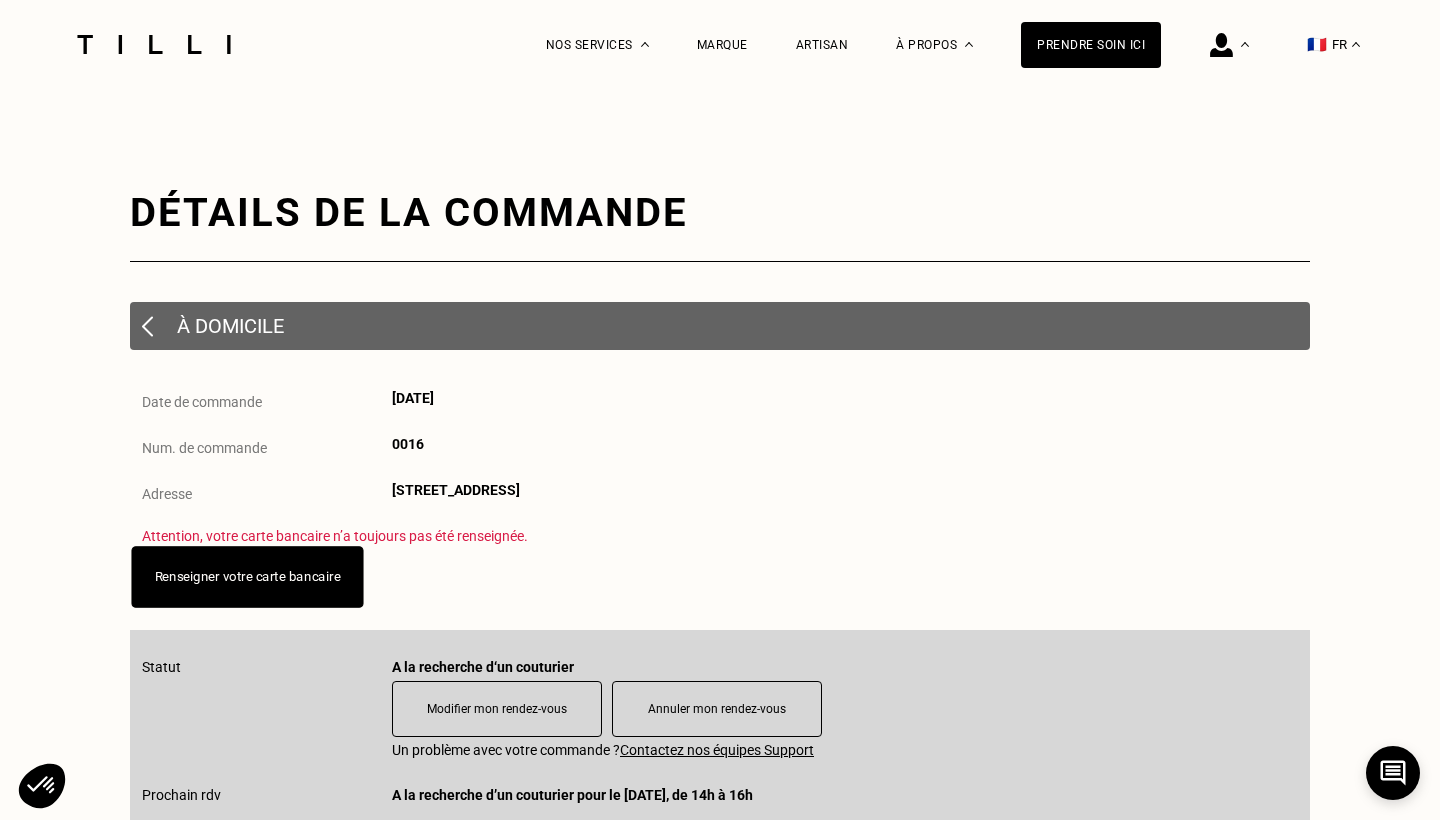click on "Renseigner votre carte bancaire" at bounding box center [248, 576] 